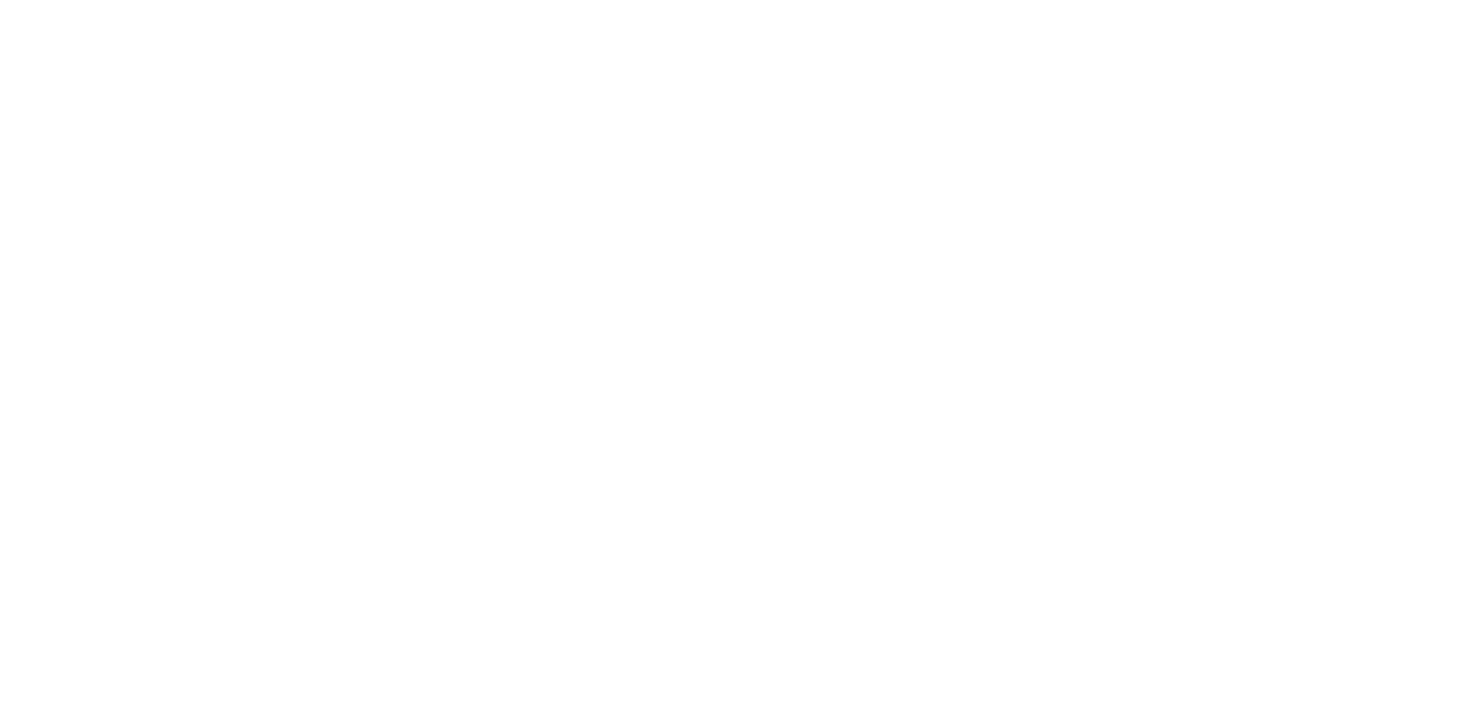 scroll, scrollTop: 0, scrollLeft: 0, axis: both 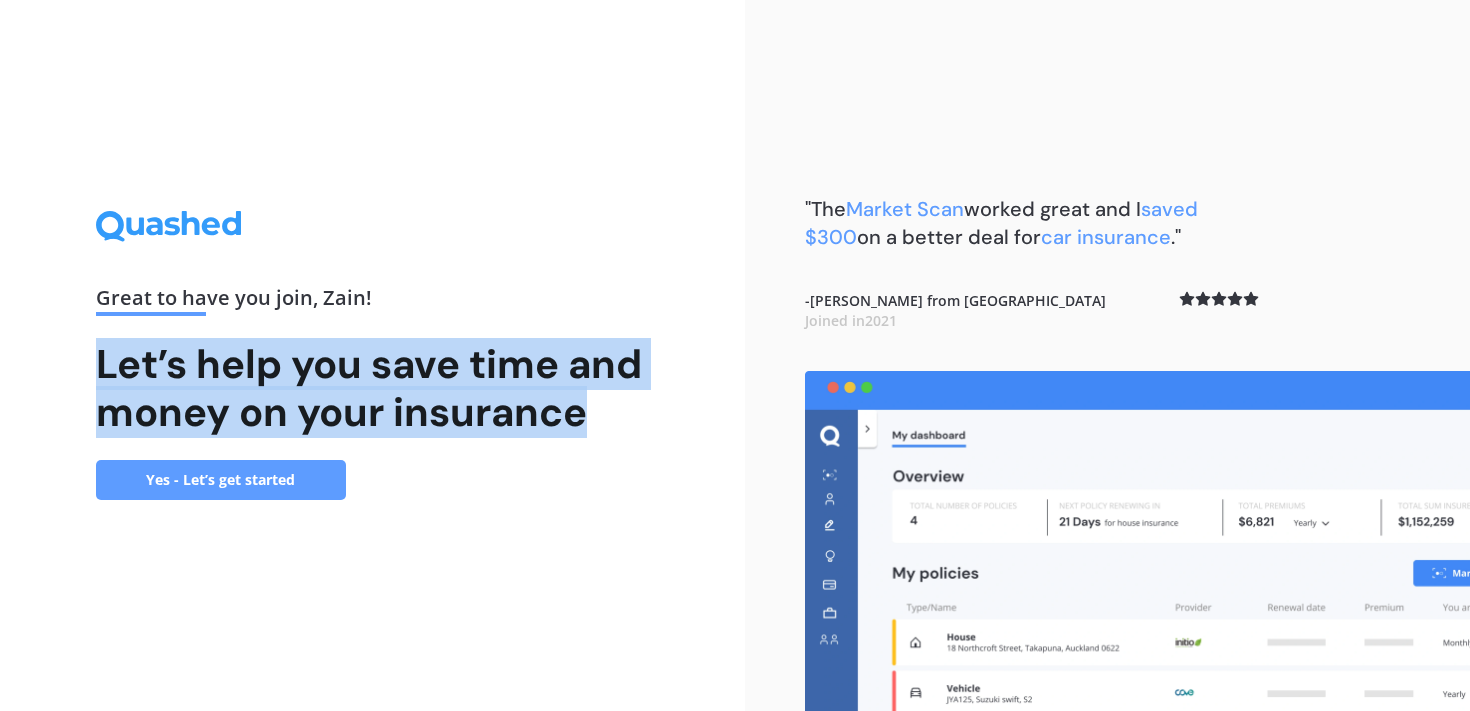 drag, startPoint x: 590, startPoint y: 426, endPoint x: 94, endPoint y: 351, distance: 501.6383 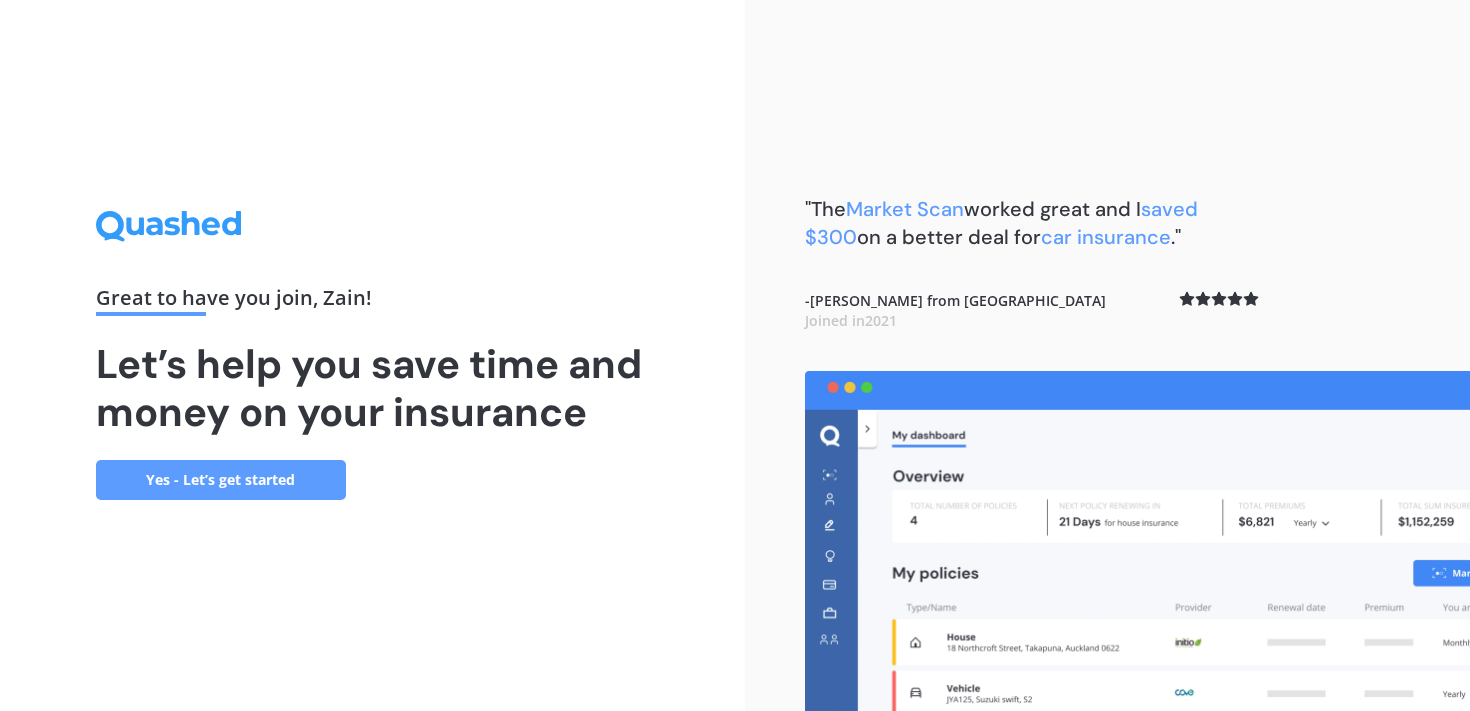 click on "Yes - Let’s get started" at bounding box center [221, 480] 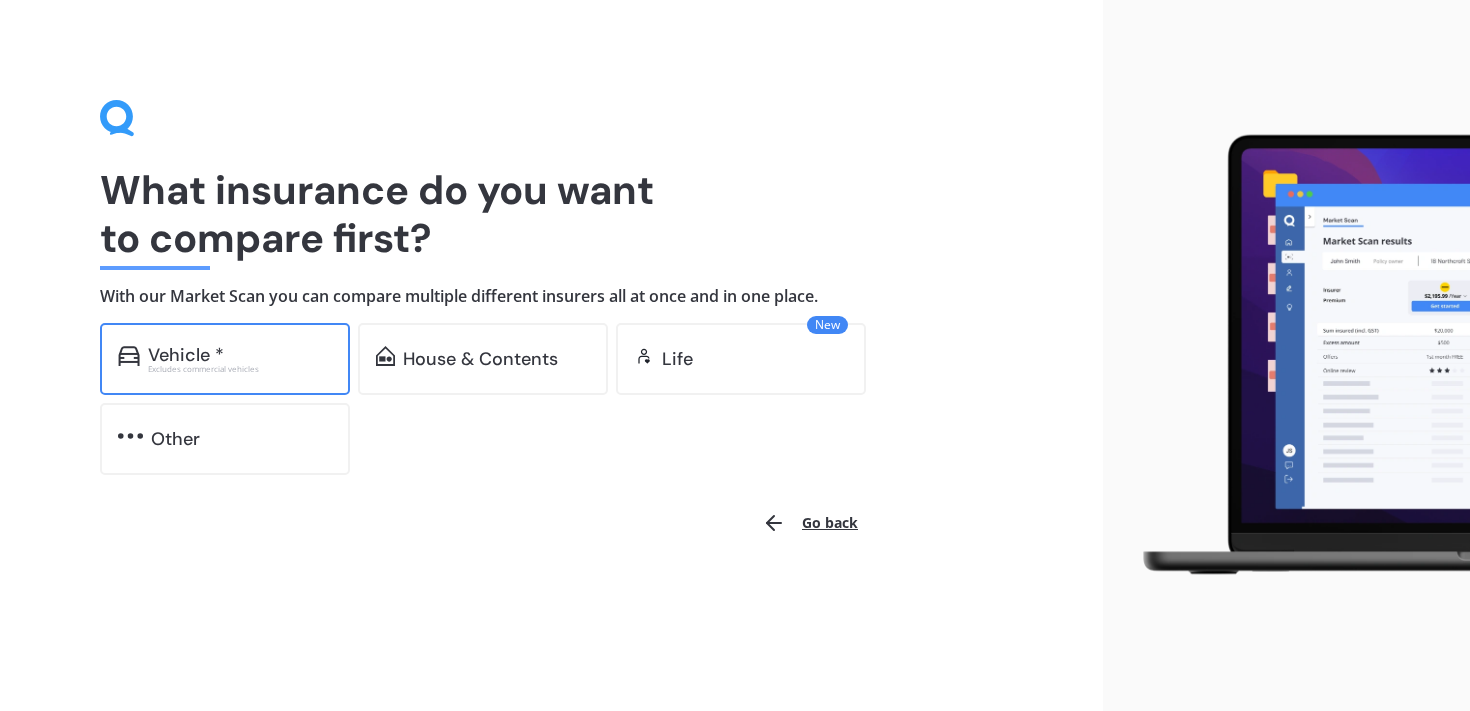 click on "Vehicle *" at bounding box center (240, 355) 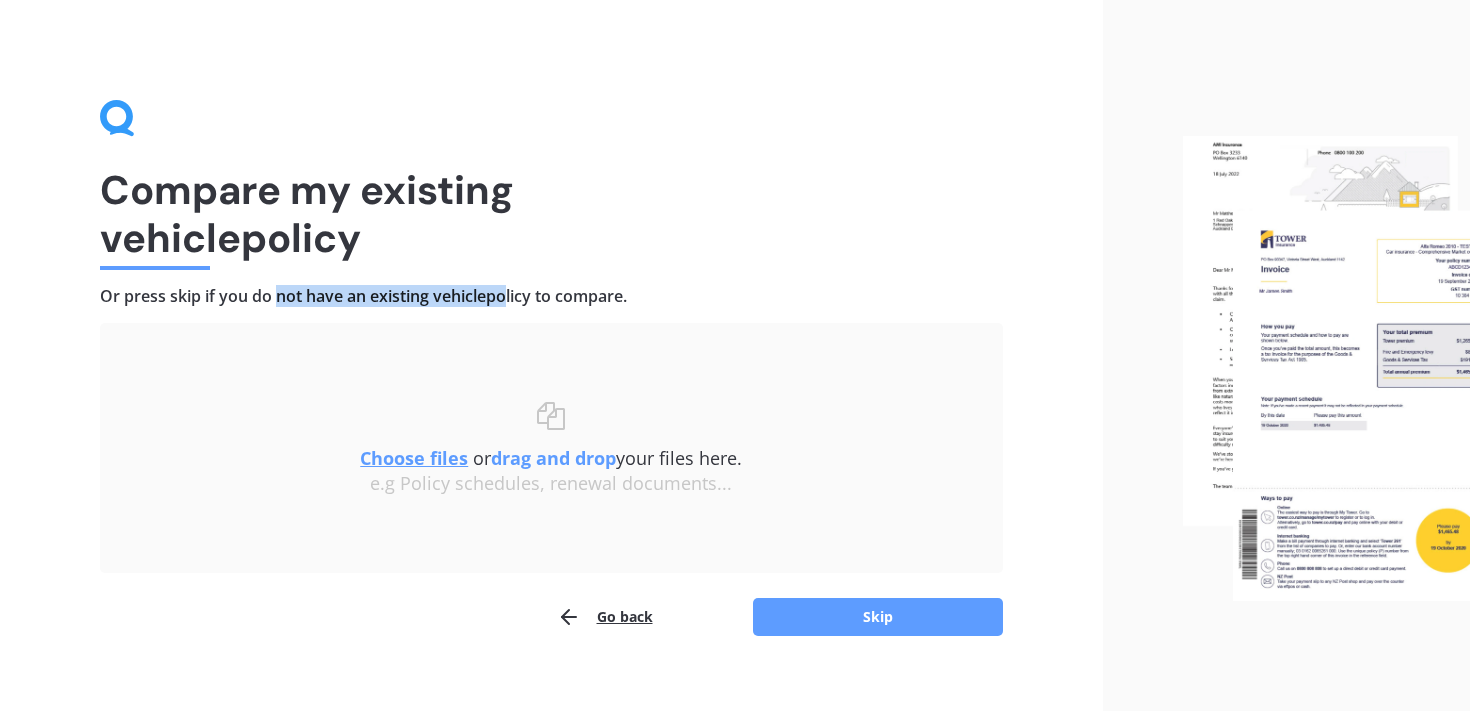 drag, startPoint x: 280, startPoint y: 297, endPoint x: 500, endPoint y: 292, distance: 220.05681 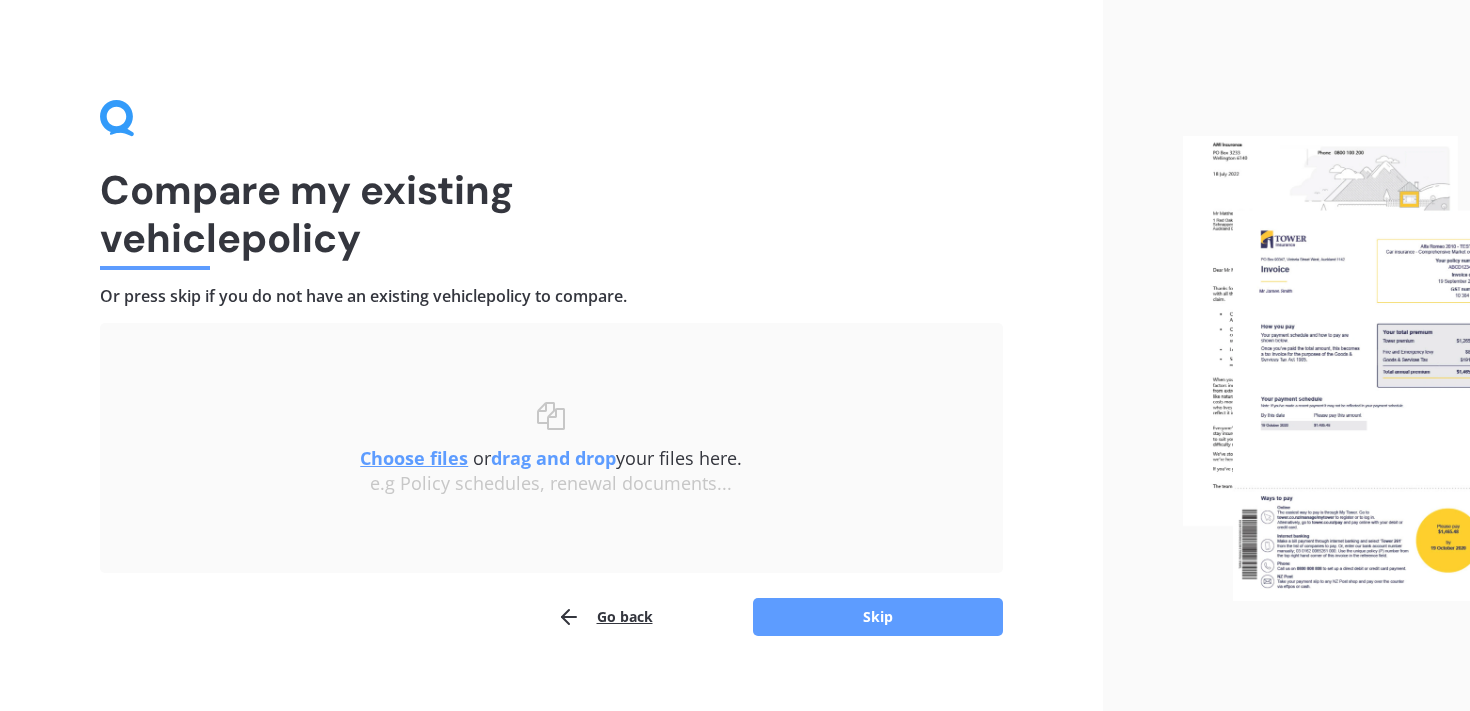 click on "e.g Policy schedules, renewal documents..." at bounding box center (551, 484) 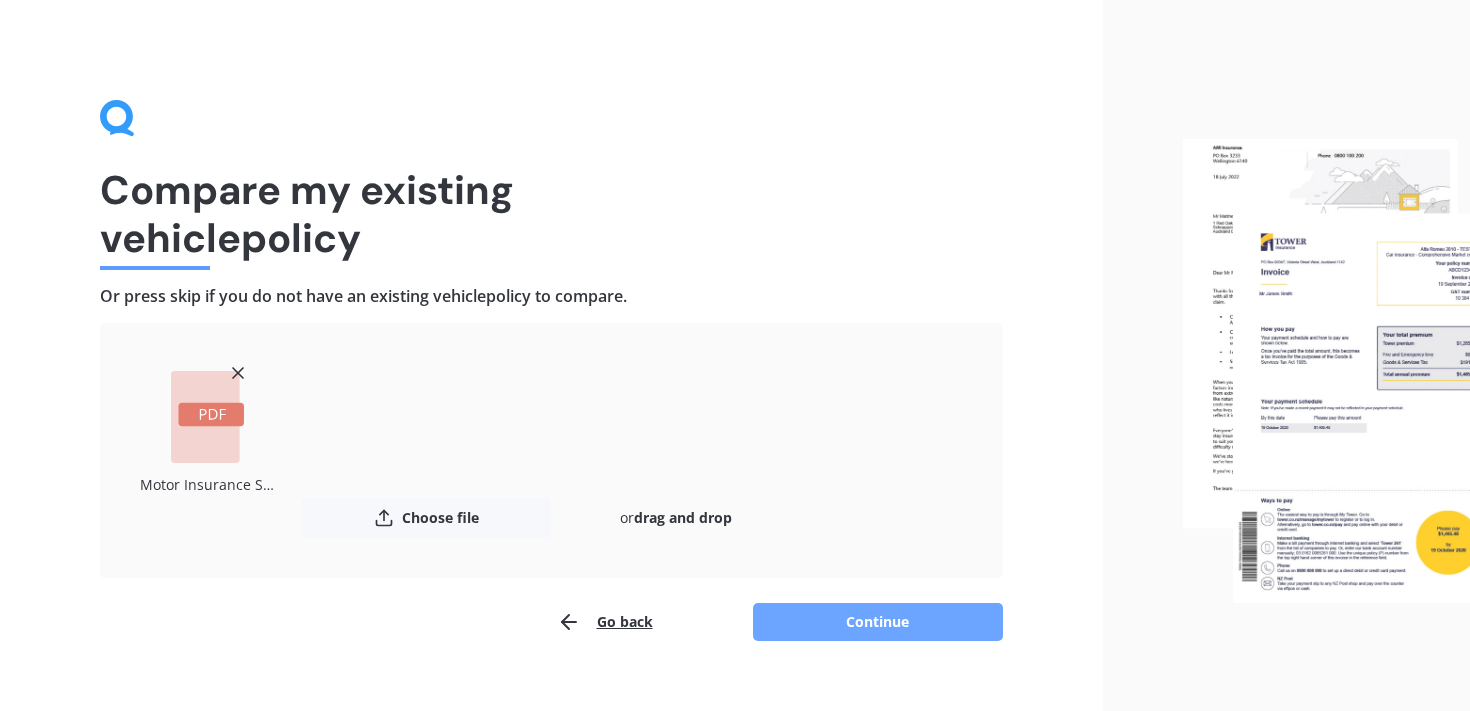 click on "Continue" at bounding box center [878, 622] 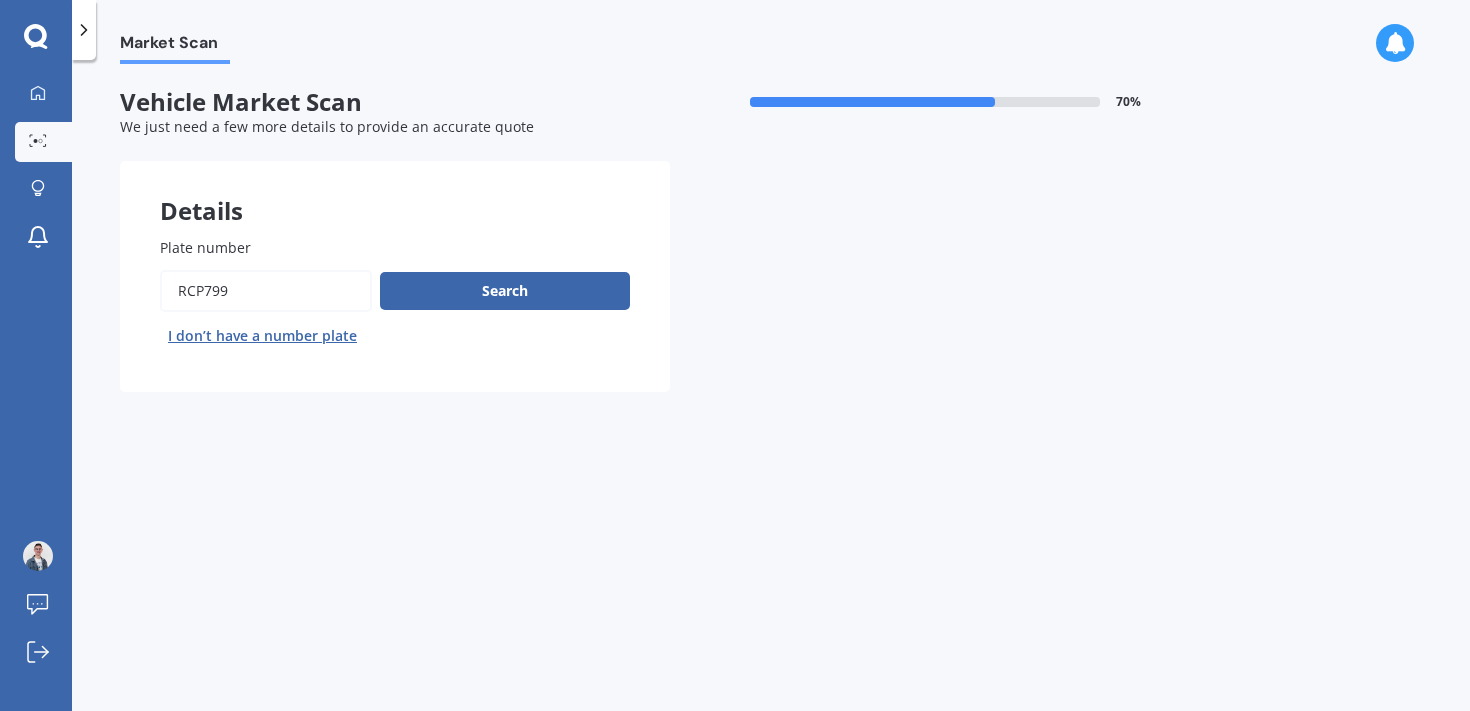 click on "Plate number" at bounding box center [266, 291] 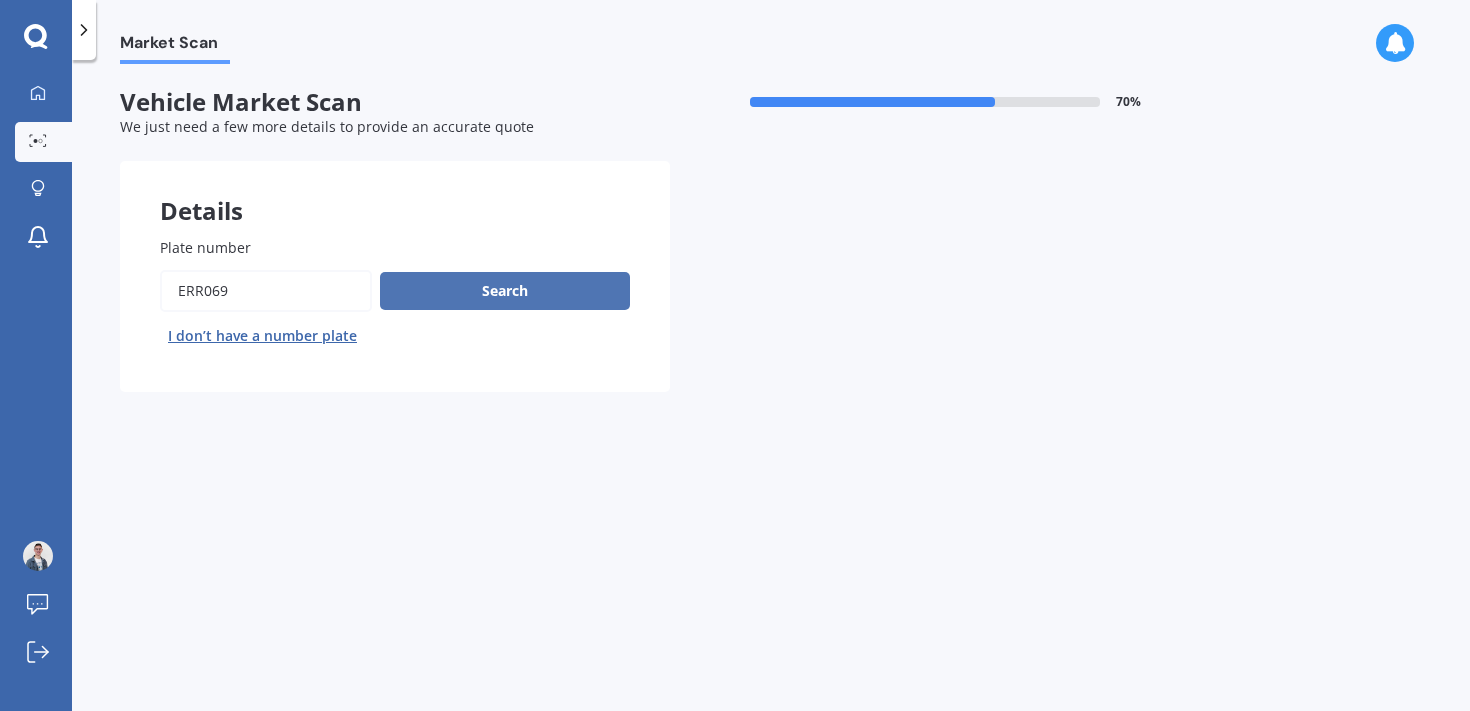 type on "ERR069" 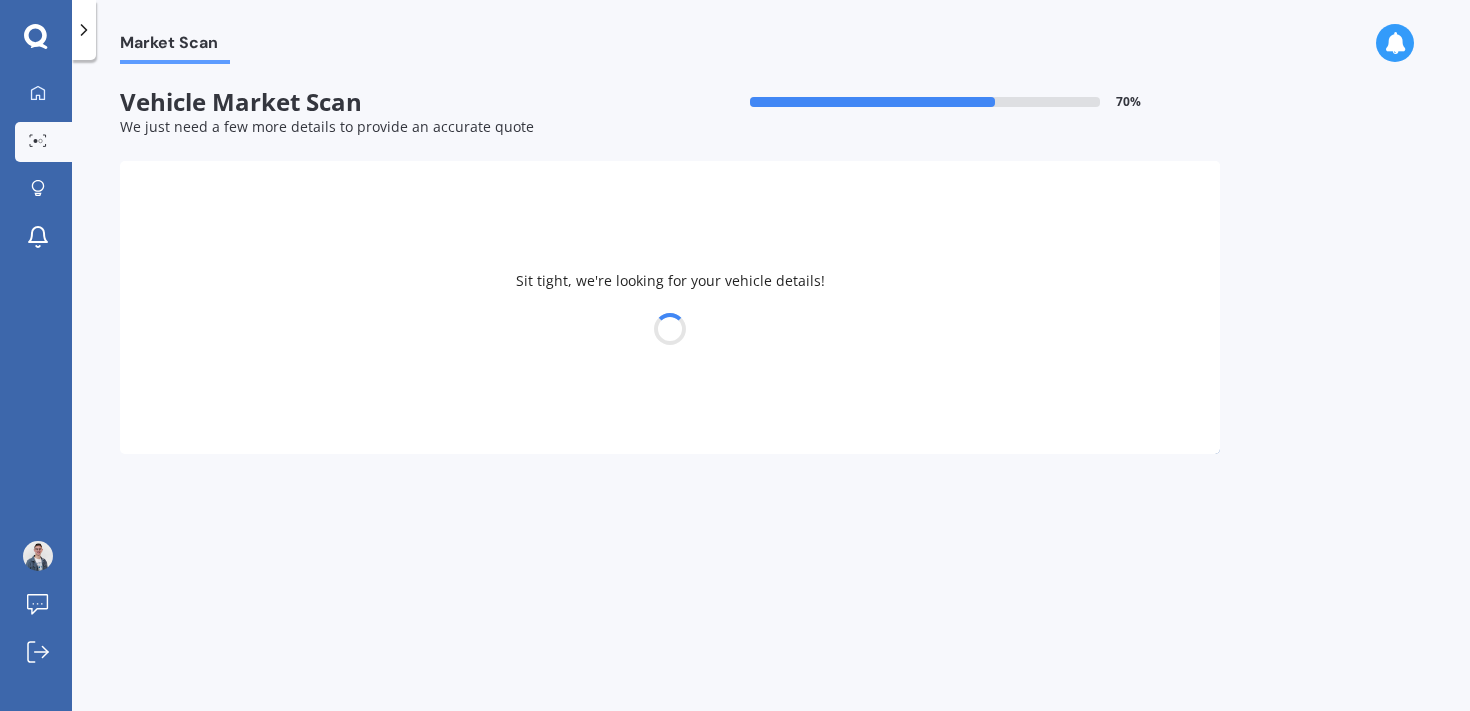 select on "TOYOTA" 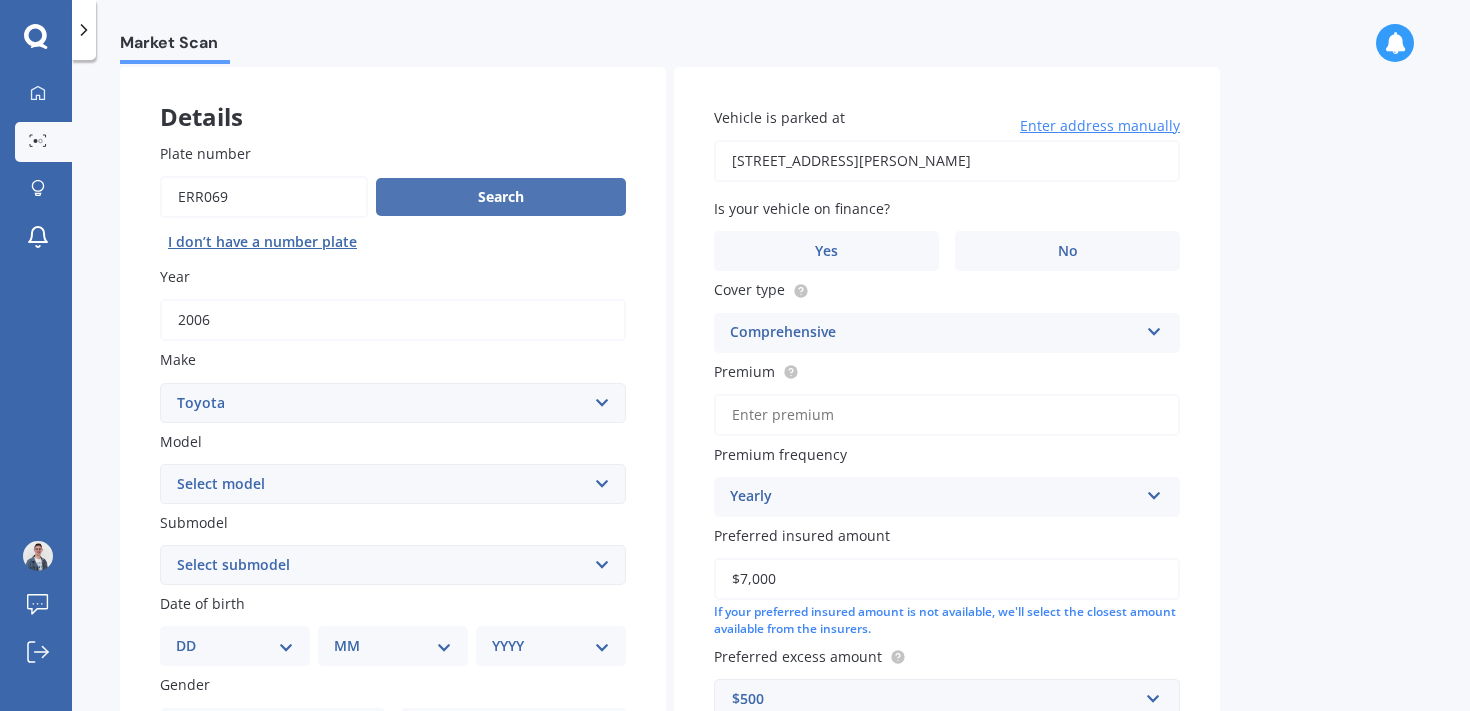 scroll, scrollTop: 112, scrollLeft: 0, axis: vertical 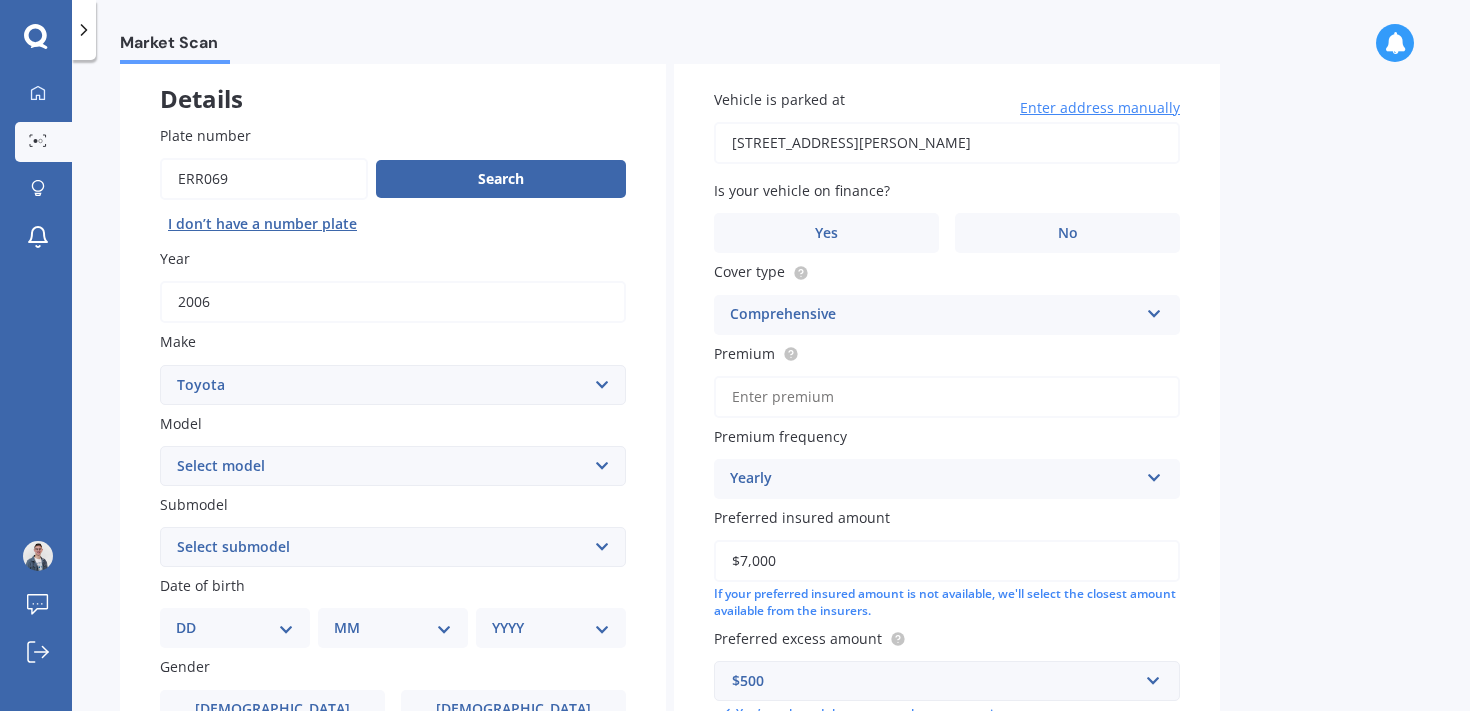 click on "Select model 4 Runner 86 Allex Allion Alphard Altezza Aqua Aristo Aurion Auris Avalon Avensis AYGO bB Belta Blade Blizzard 4WD Brevis Bundera 4WD C-HR Caldina Cami Camry Carib Carina Cavalier Celica Celsior Century Ceres Chaser Coaster Corolla Corona Corsa Cressida Cresta Crown Curren Cynos Deliboy Duet Dyna Echo Esquire Estima FJ Fortuner Funcargo Gaia Gracia Grande Granvia Harrier Hiace Highlander HILUX Ipsum iQ Isis IST Kluger Landcruiser LANDCRUISER PRADO Levin Liteace Marino Mark 2 Mark X Mirai MR-S MR2 Nadia Noah Nova Opa Paseo Passo Pixis Platz Porte Premio Previa MPV Prius Probox Progres Qualis Ractis RAIZE Raum RAV-4 Regius Van Runx Rush Sai Scepter Sera Sienta Soarer Spacio Spade Sprinter Starlet Succeed Supra Surf Tank Tarago Tercel Townace Toyo-ace Trueno Tundra Vanguard Vellfire Verossa Vienta Vista Vitz Voltz Voxy Will Windom Wish Yaris" at bounding box center (393, 466) 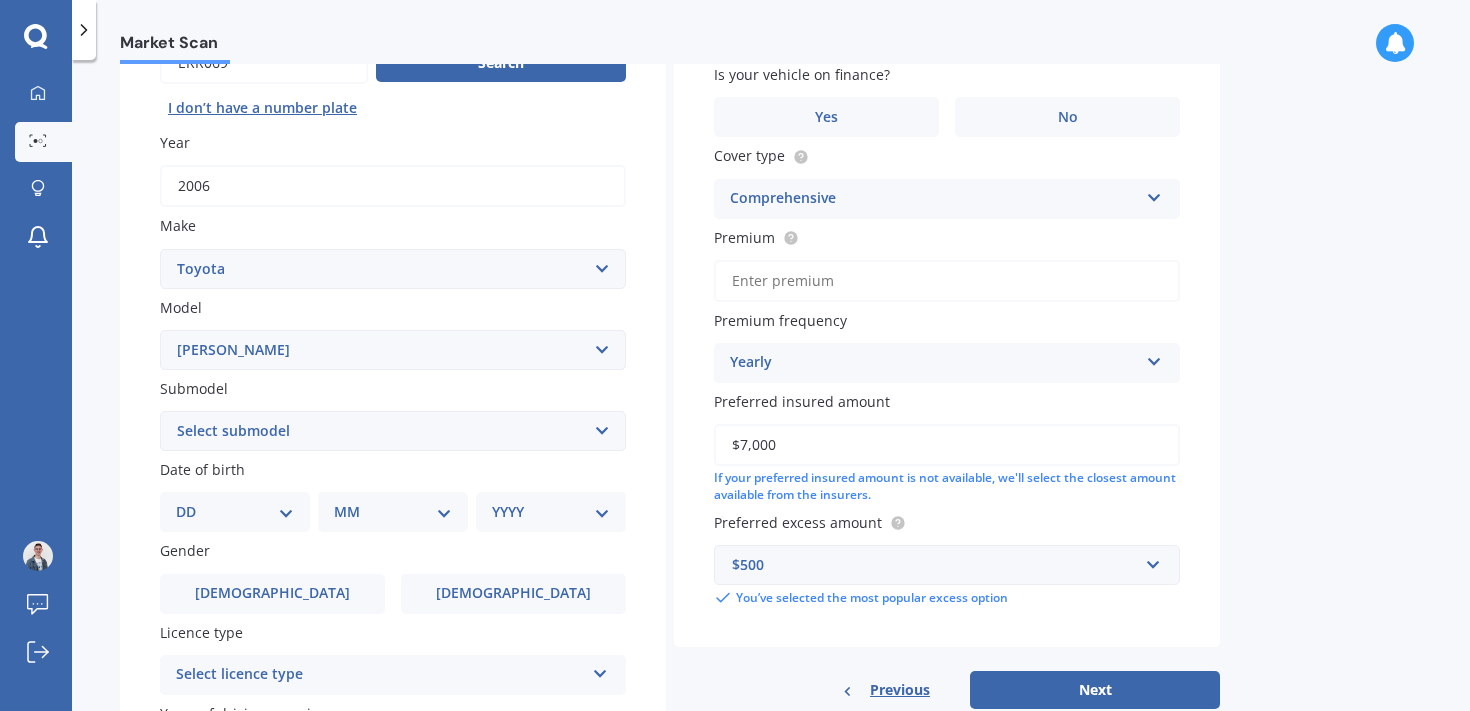 scroll, scrollTop: 231, scrollLeft: 0, axis: vertical 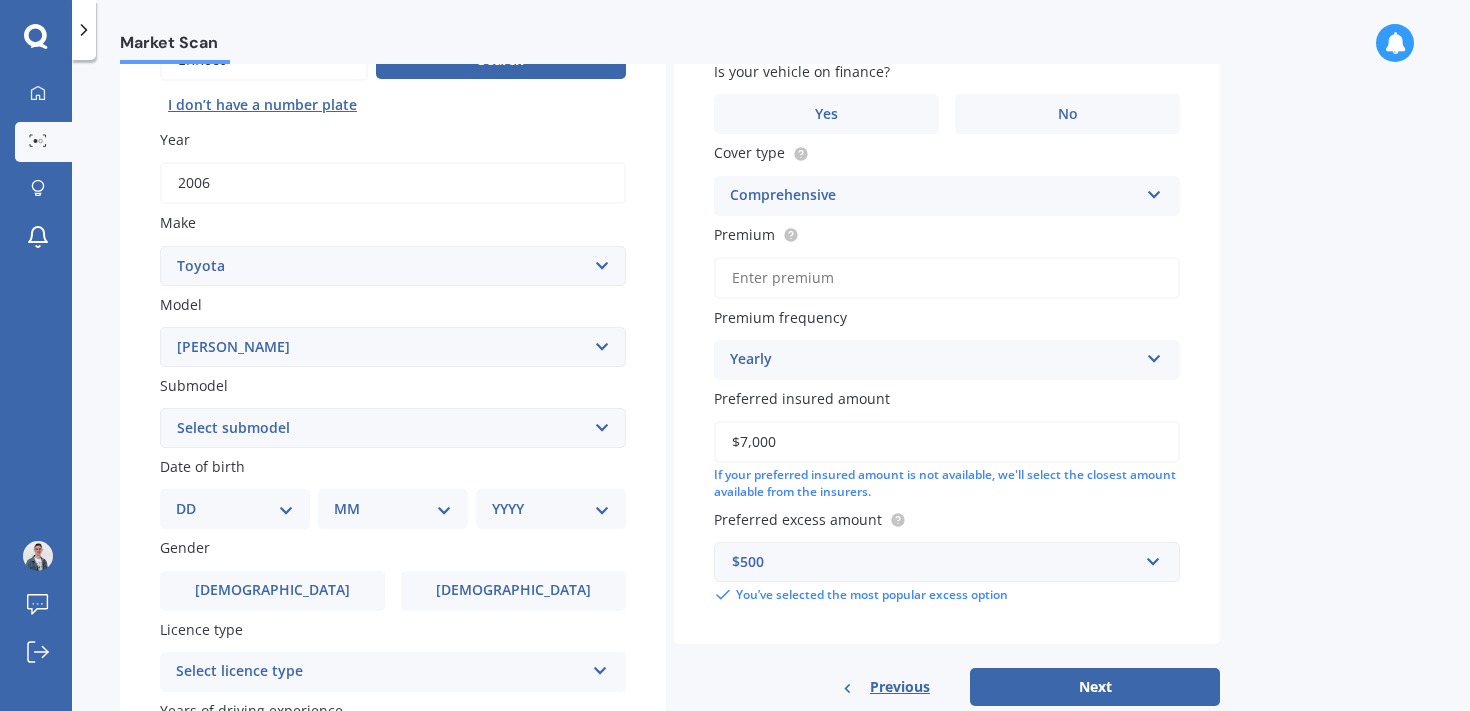 click on "Submodel Select submodel (All) Diesel" at bounding box center [393, 411] 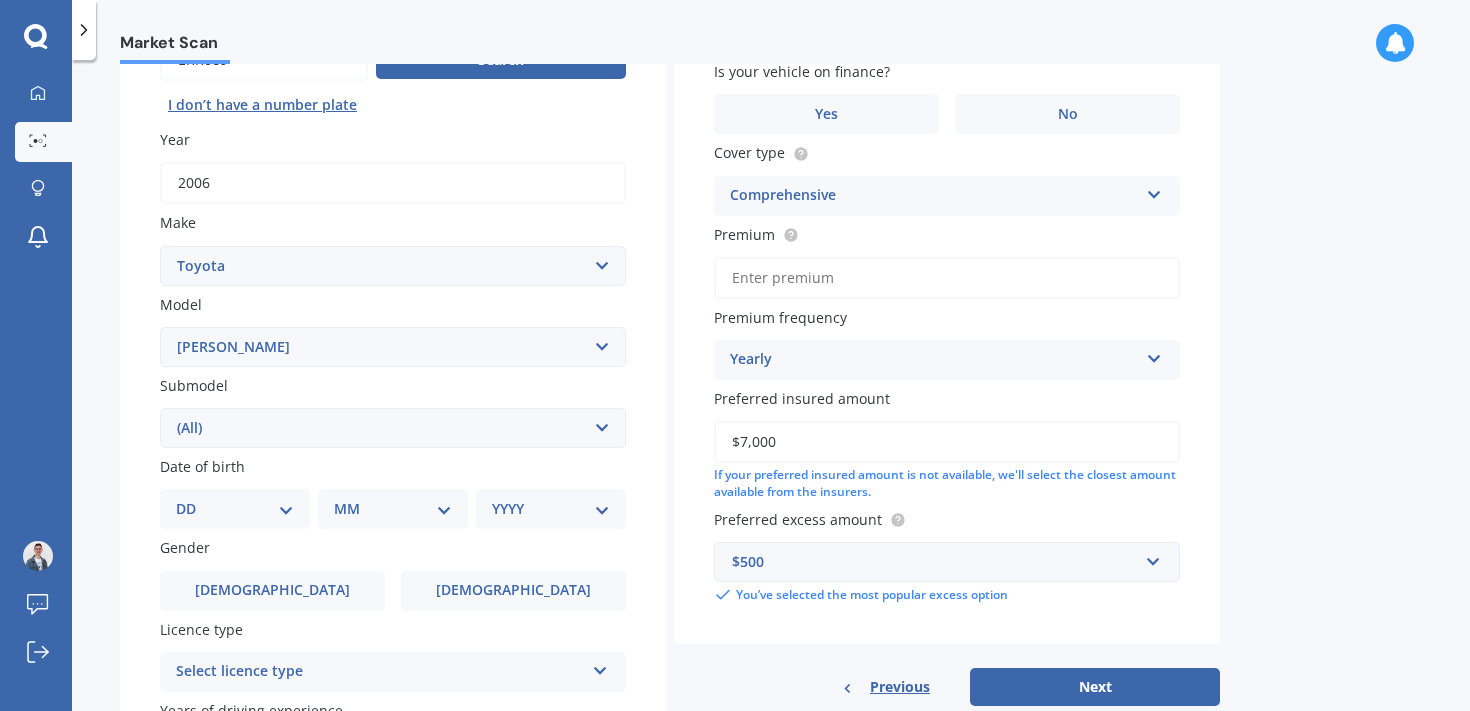 click on "Select submodel (All) Diesel" at bounding box center [393, 428] 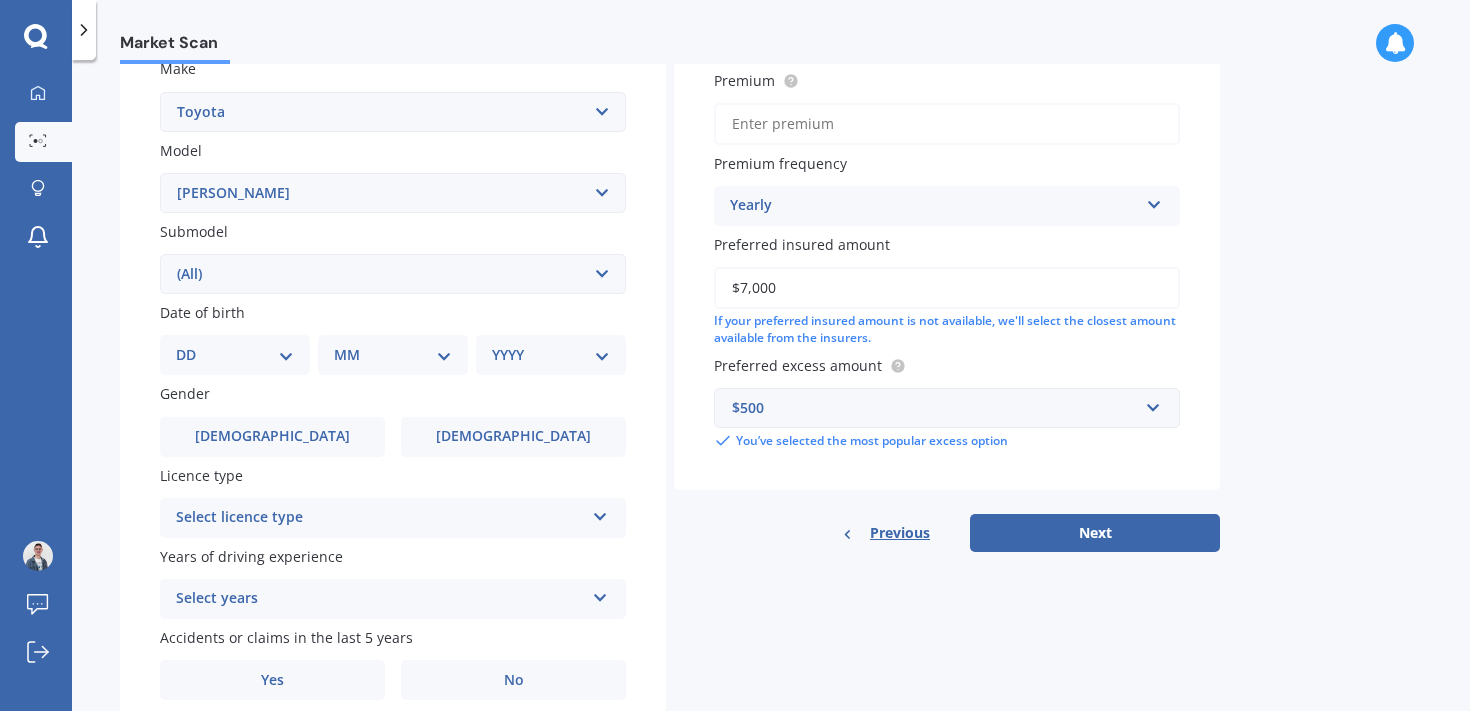 scroll, scrollTop: 384, scrollLeft: 0, axis: vertical 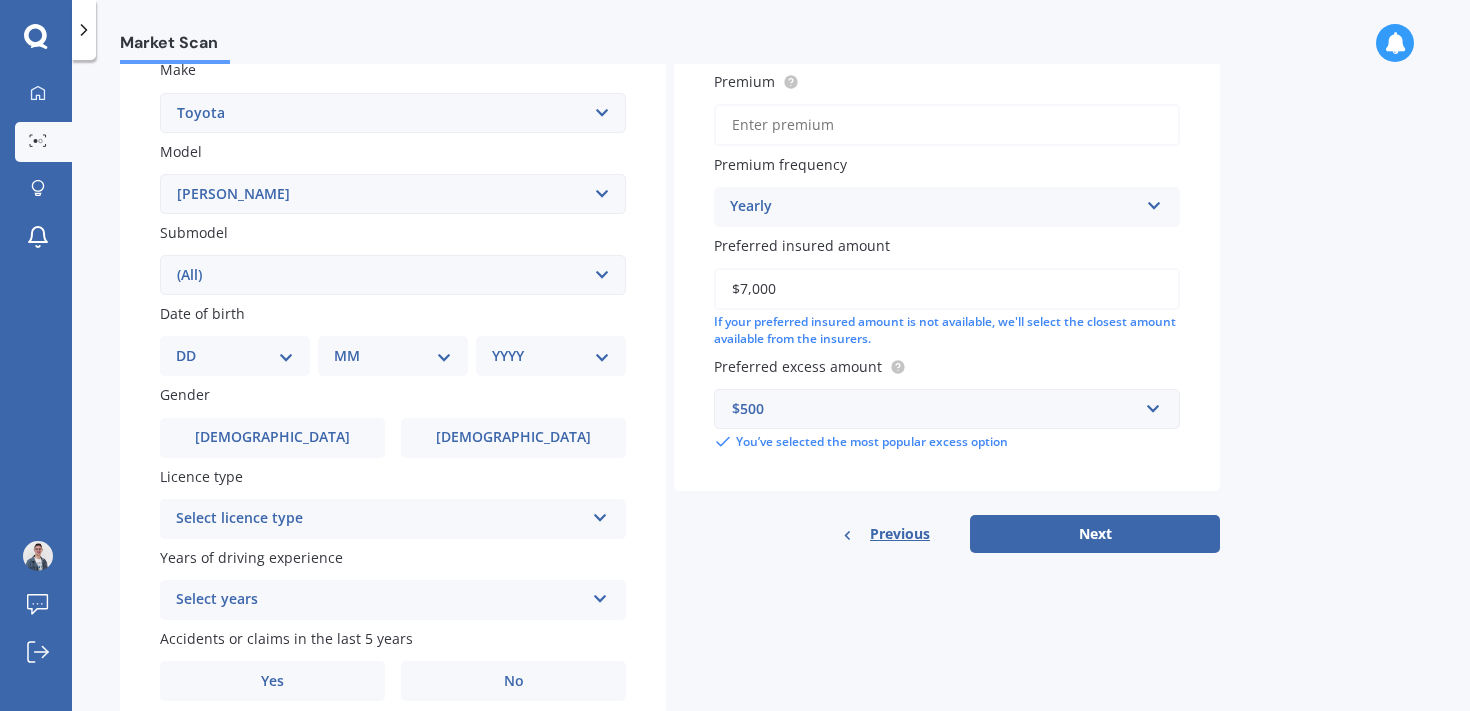 click on "DD 01 02 03 04 05 06 07 08 09 10 11 12 13 14 15 16 17 18 19 20 21 22 23 24 25 26 27 28 29 30 31" at bounding box center (235, 356) 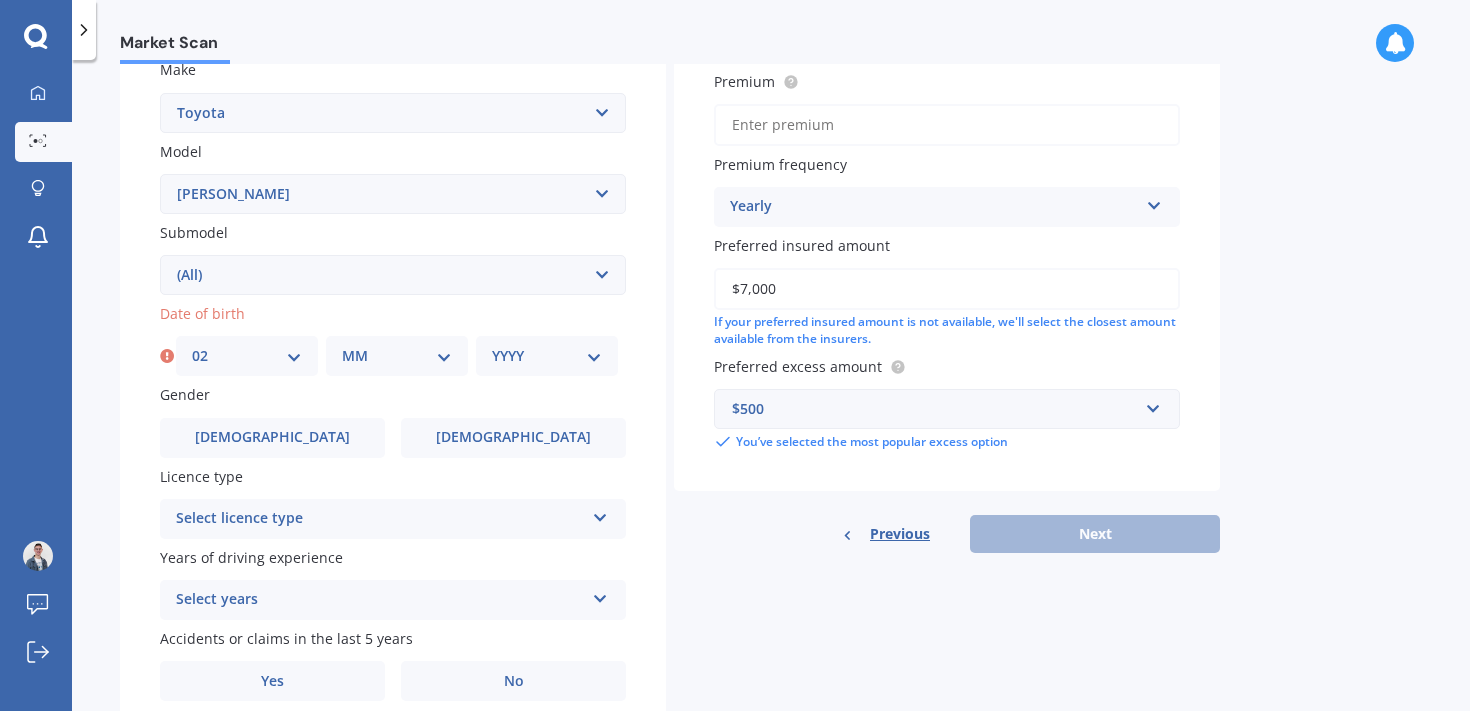 click on "MM 01 02 03 04 05 06 07 08 09 10 11 12" at bounding box center (397, 356) 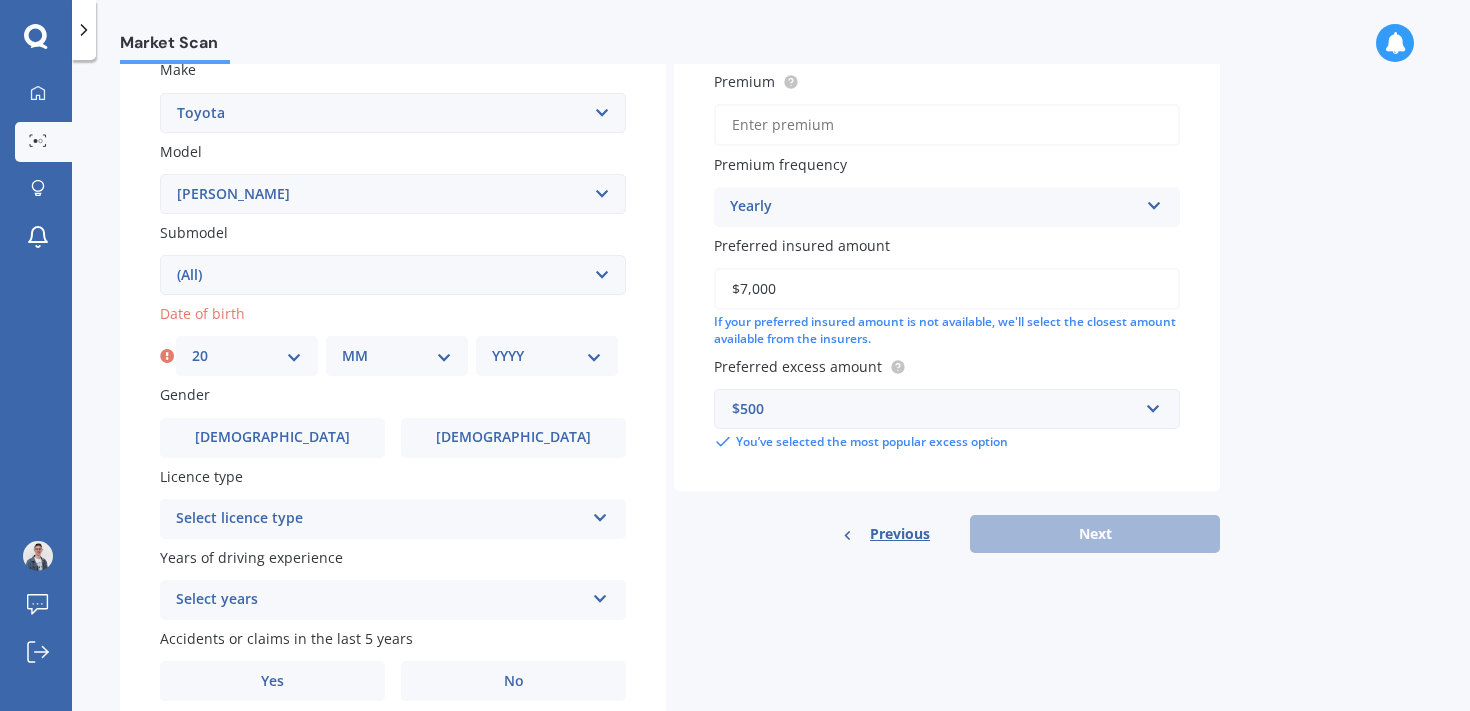 click on "MM 01 02 03 04 05 06 07 08 09 10 11 12" at bounding box center [397, 356] 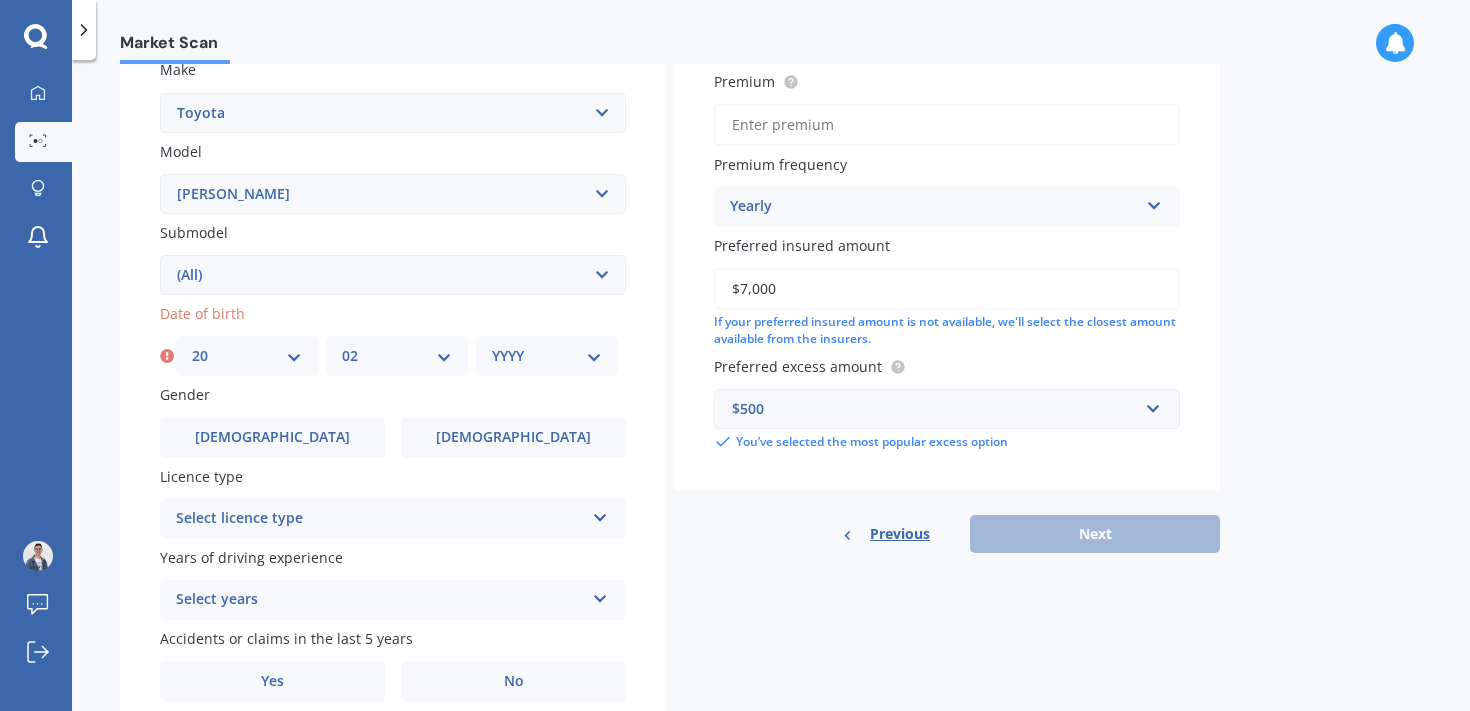 click on "YYYY 2025 2024 2023 2022 2021 2020 2019 2018 2017 2016 2015 2014 2013 2012 2011 2010 2009 2008 2007 2006 2005 2004 2003 2002 2001 2000 1999 1998 1997 1996 1995 1994 1993 1992 1991 1990 1989 1988 1987 1986 1985 1984 1983 1982 1981 1980 1979 1978 1977 1976 1975 1974 1973 1972 1971 1970 1969 1968 1967 1966 1965 1964 1963 1962 1961 1960 1959 1958 1957 1956 1955 1954 1953 1952 1951 1950 1949 1948 1947 1946 1945 1944 1943 1942 1941 1940 1939 1938 1937 1936 1935 1934 1933 1932 1931 1930 1929 1928 1927 1926" at bounding box center (547, 356) 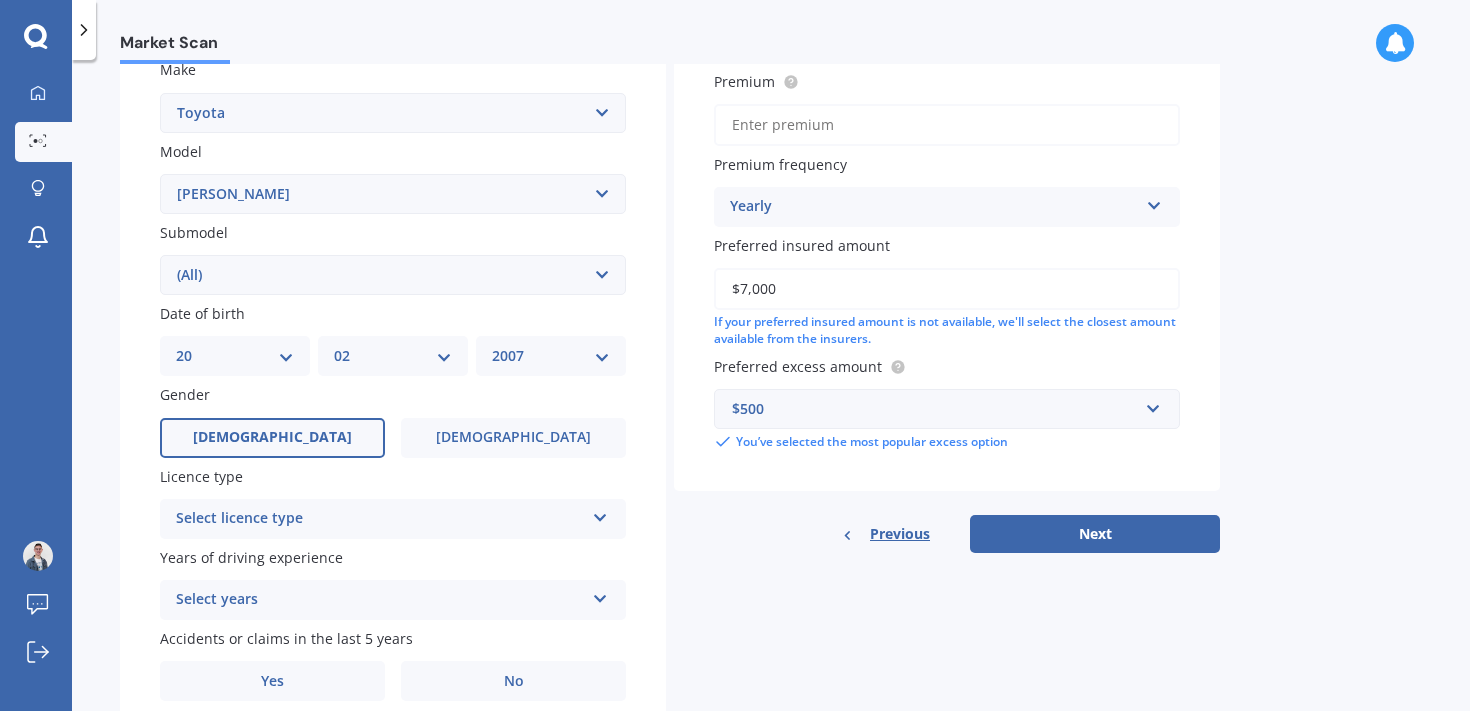 click on "Male" at bounding box center [272, 438] 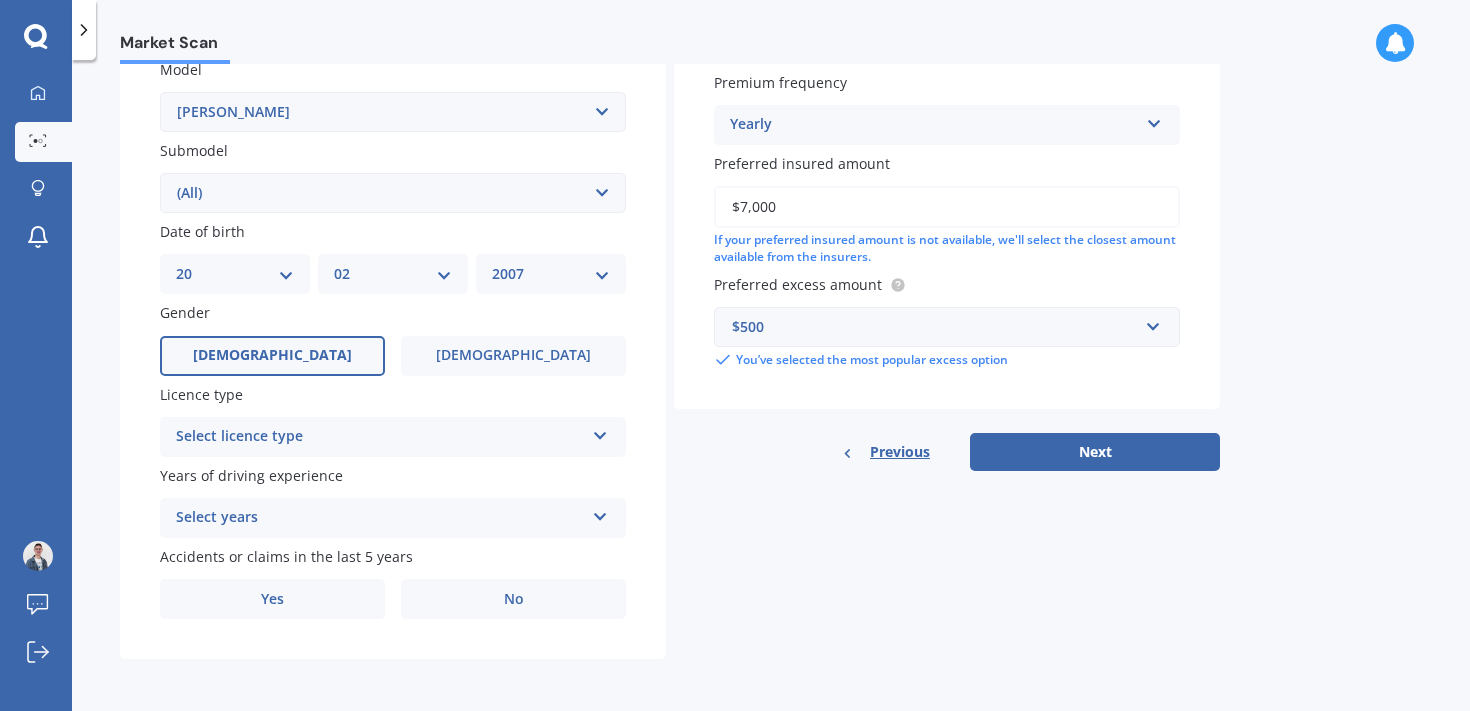 click on "Select licence type" at bounding box center [380, 437] 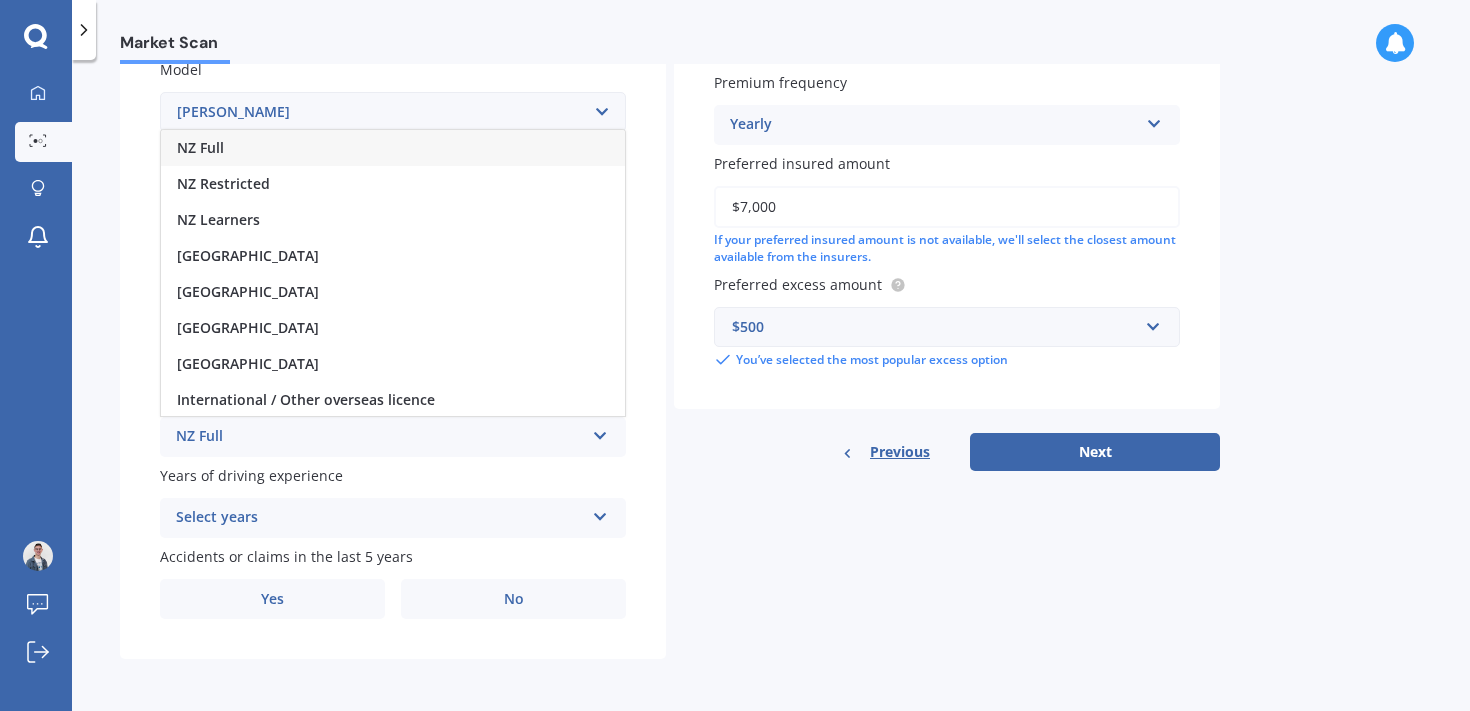 click on "NZ Full" at bounding box center [393, 148] 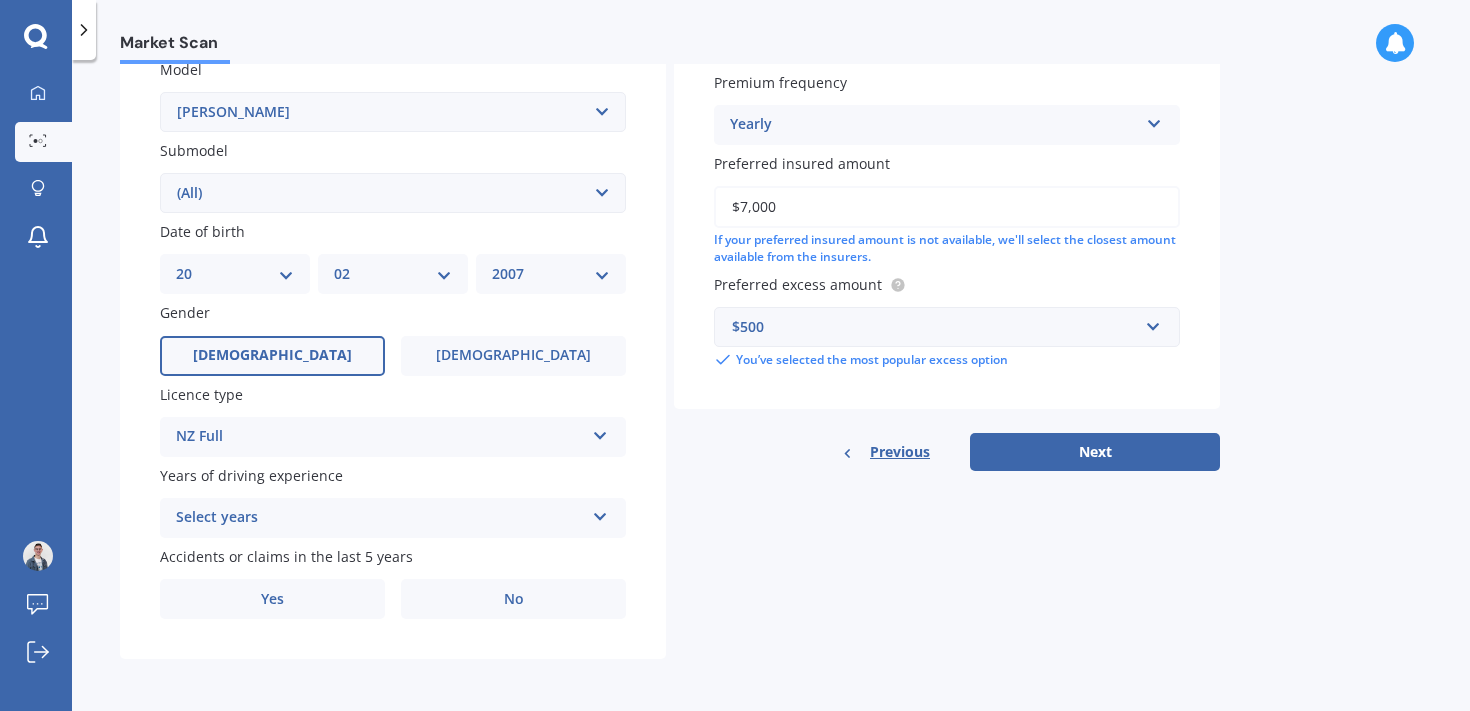 click on "Select years" at bounding box center (380, 518) 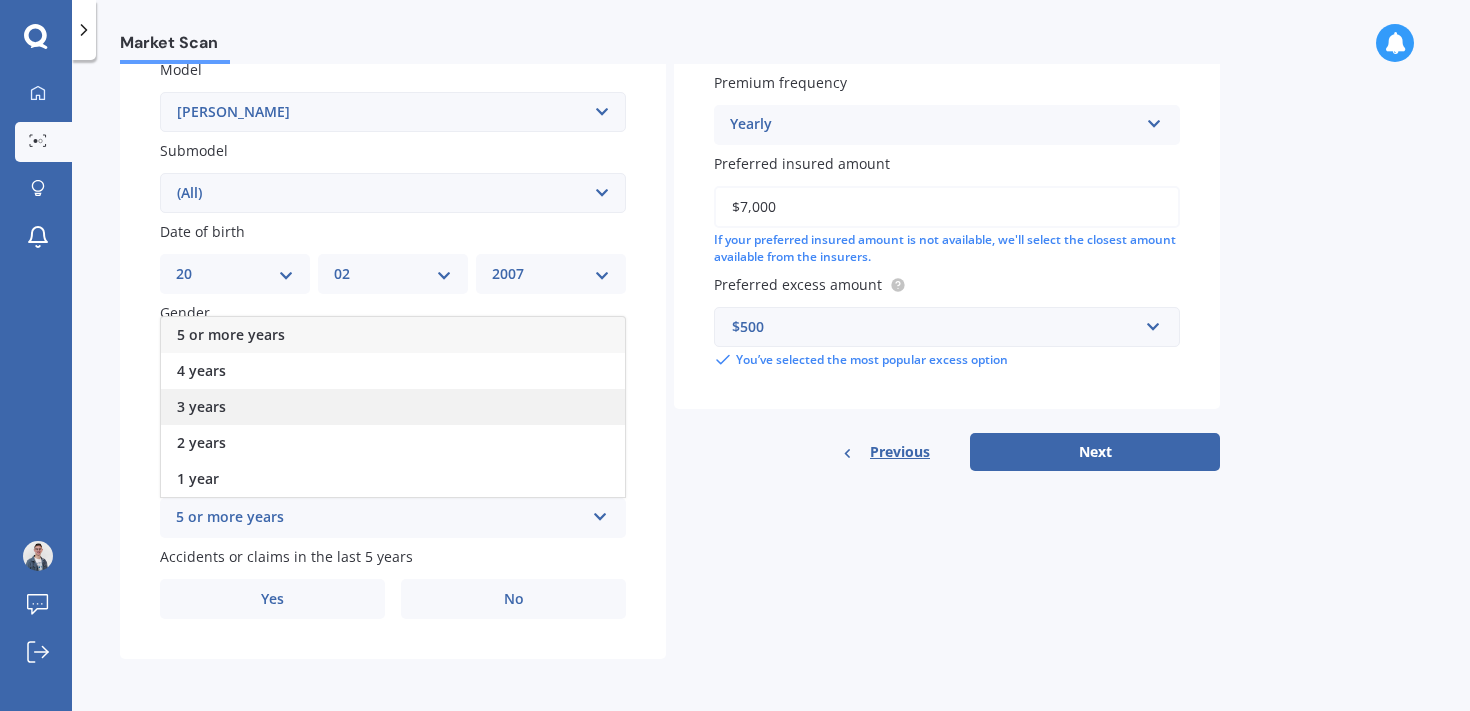 click on "3 years" at bounding box center [393, 407] 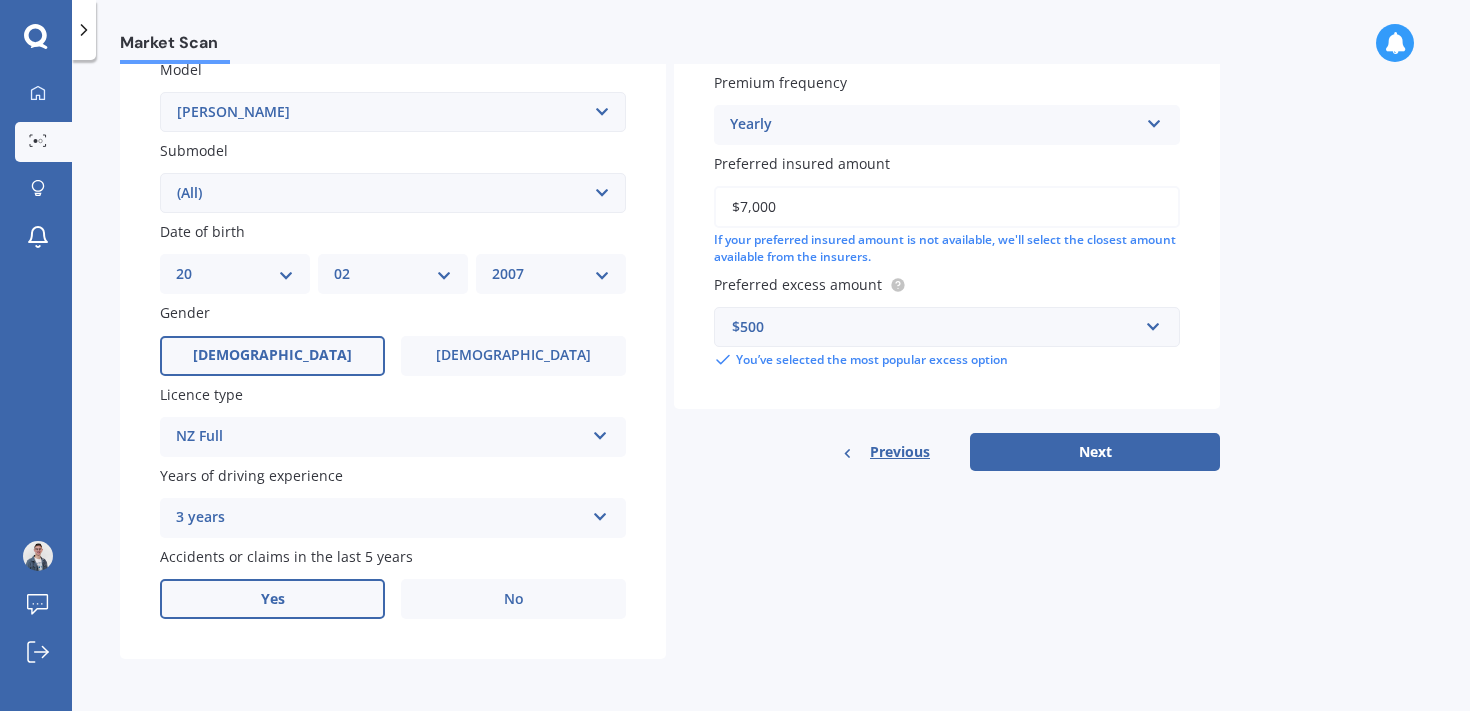 click on "Yes" at bounding box center (272, 599) 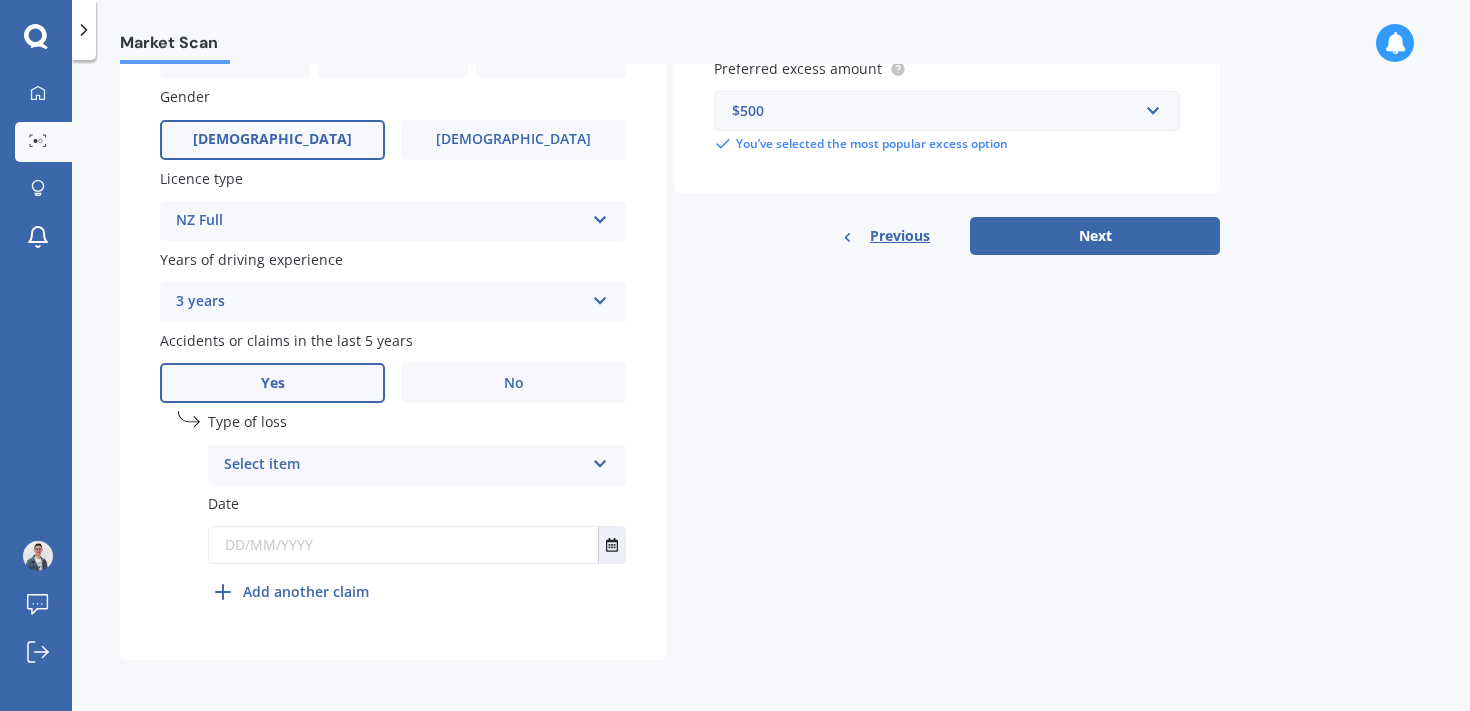 scroll, scrollTop: 688, scrollLeft: 0, axis: vertical 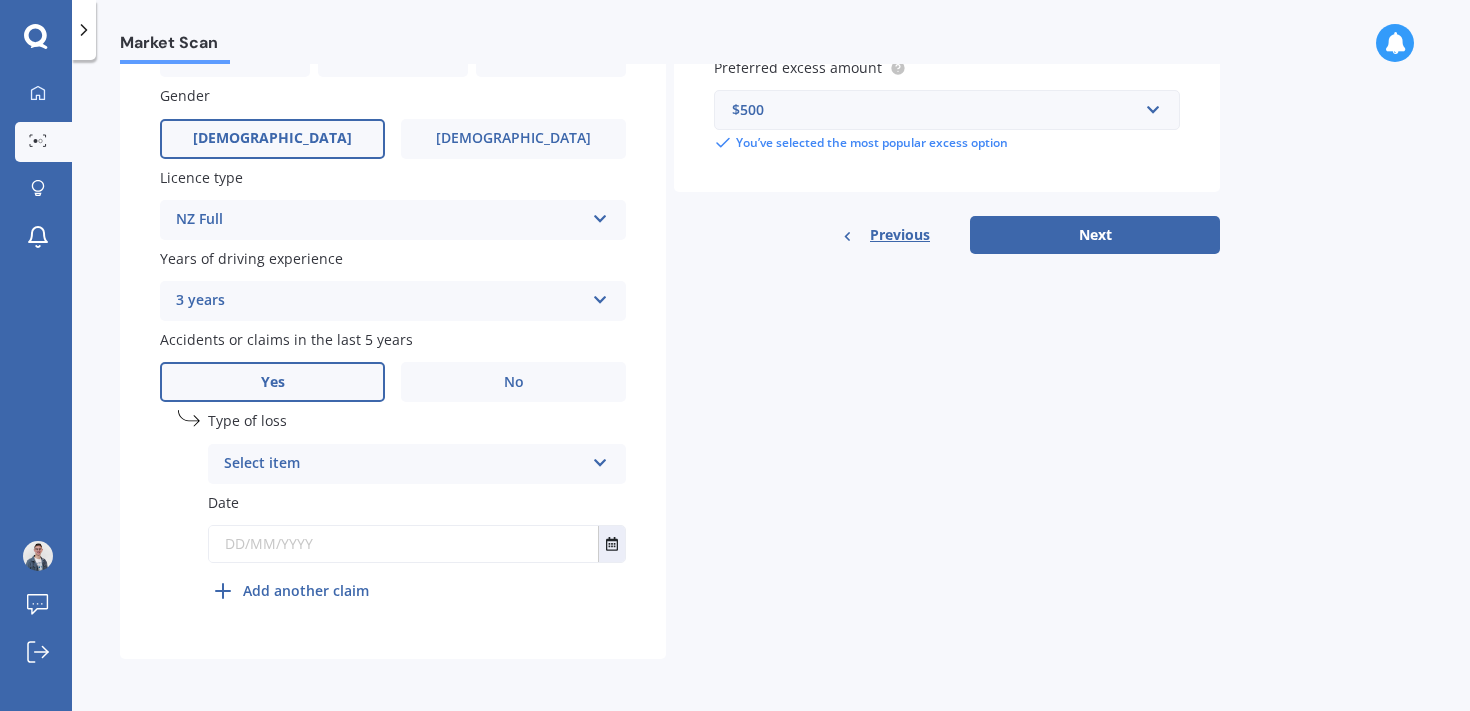 click on "Type of loss Select item At fault accident Not at fault accident" at bounding box center (417, 446) 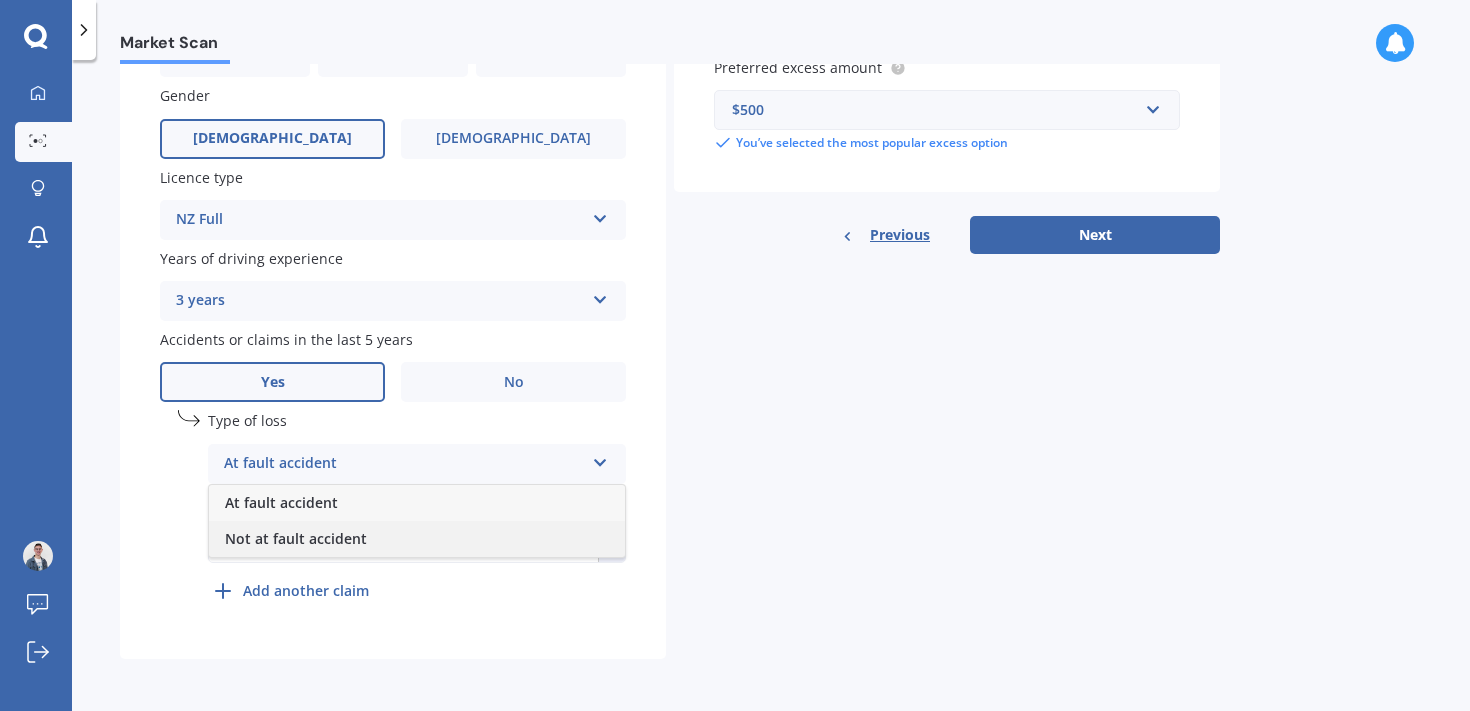 click on "Not at fault accident" at bounding box center (417, 539) 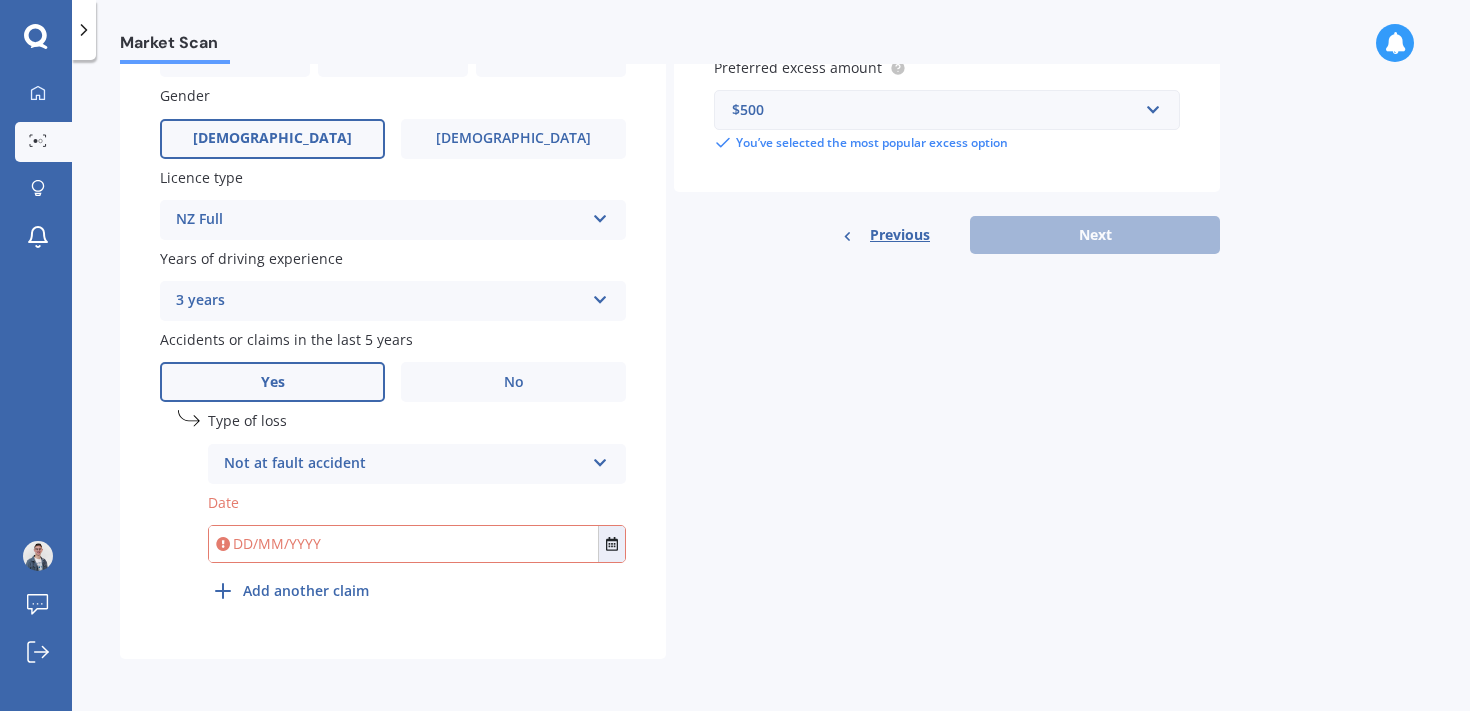 click at bounding box center (403, 544) 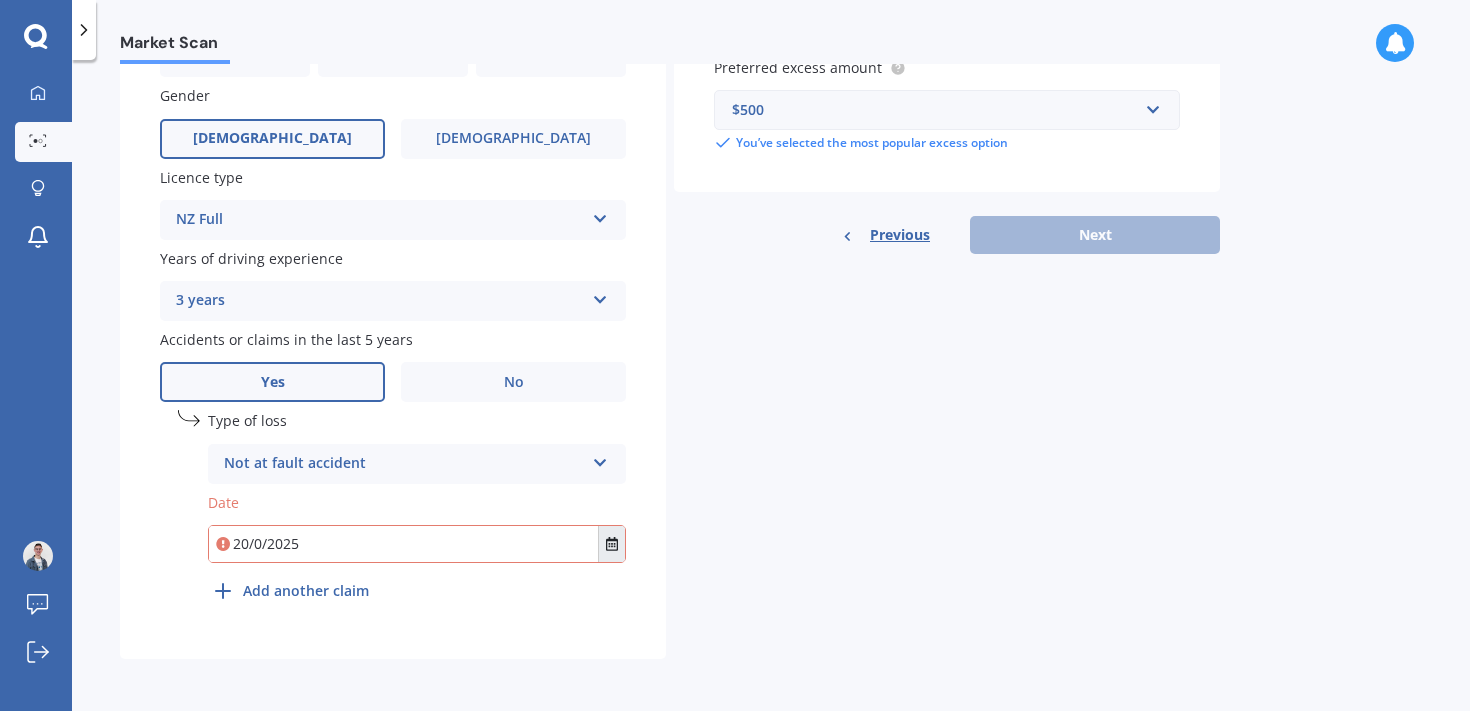 type on "20/0/2025" 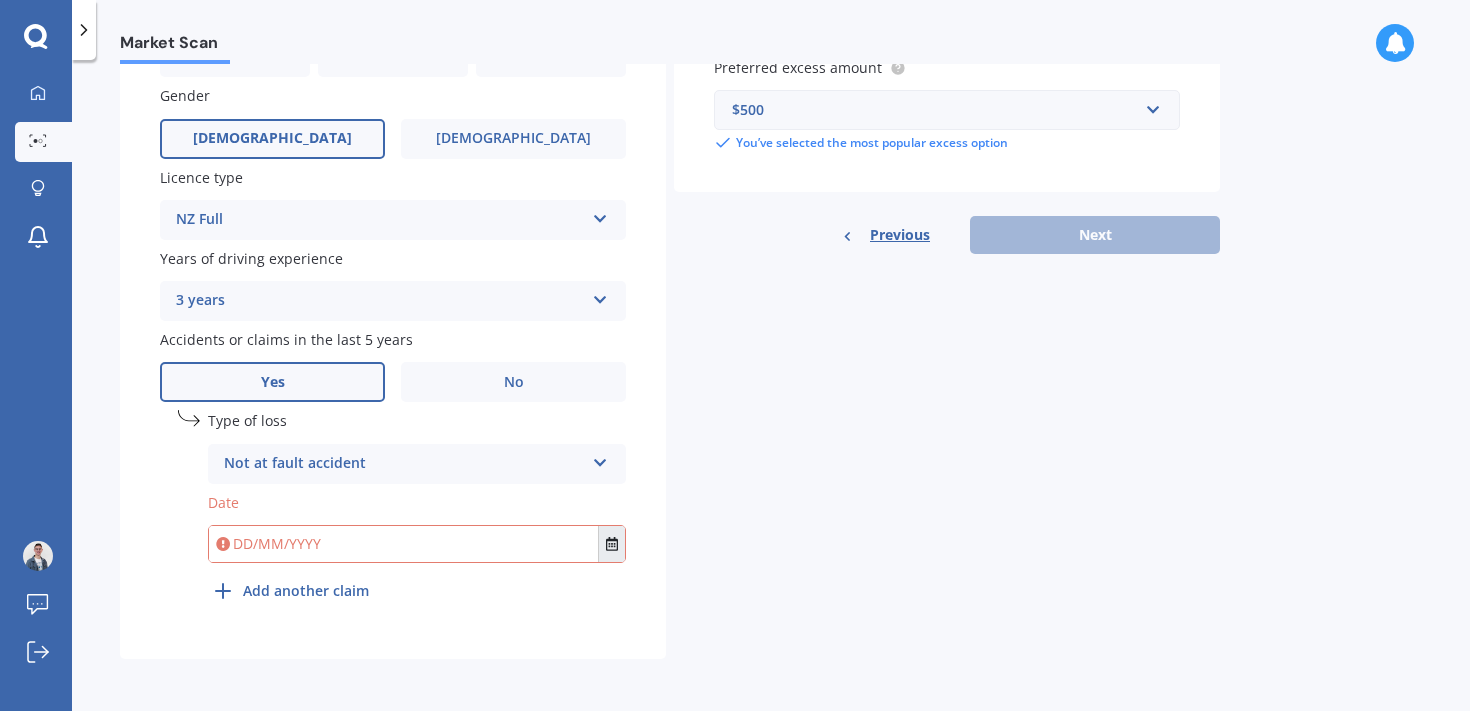 click 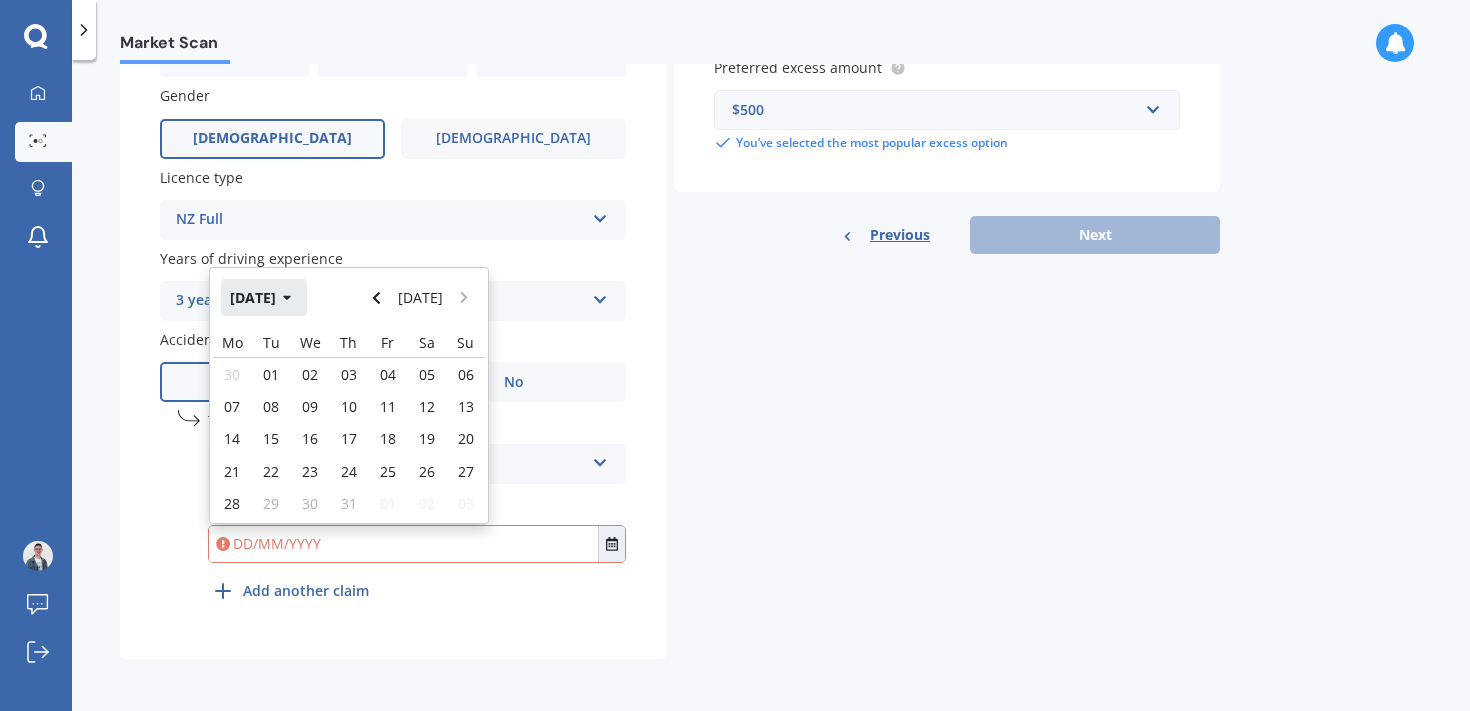 click on "Jul 2025" at bounding box center (264, 297) 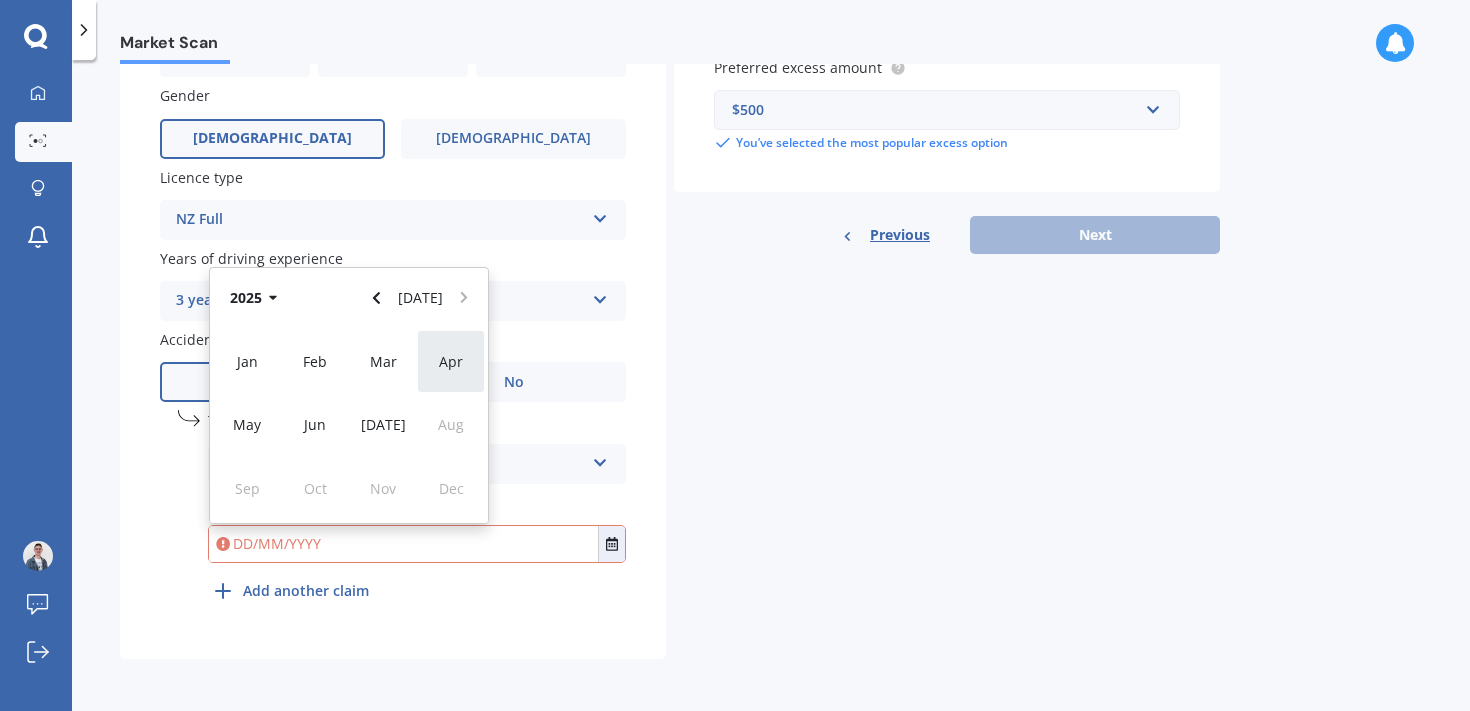 click on "Apr" at bounding box center [451, 361] 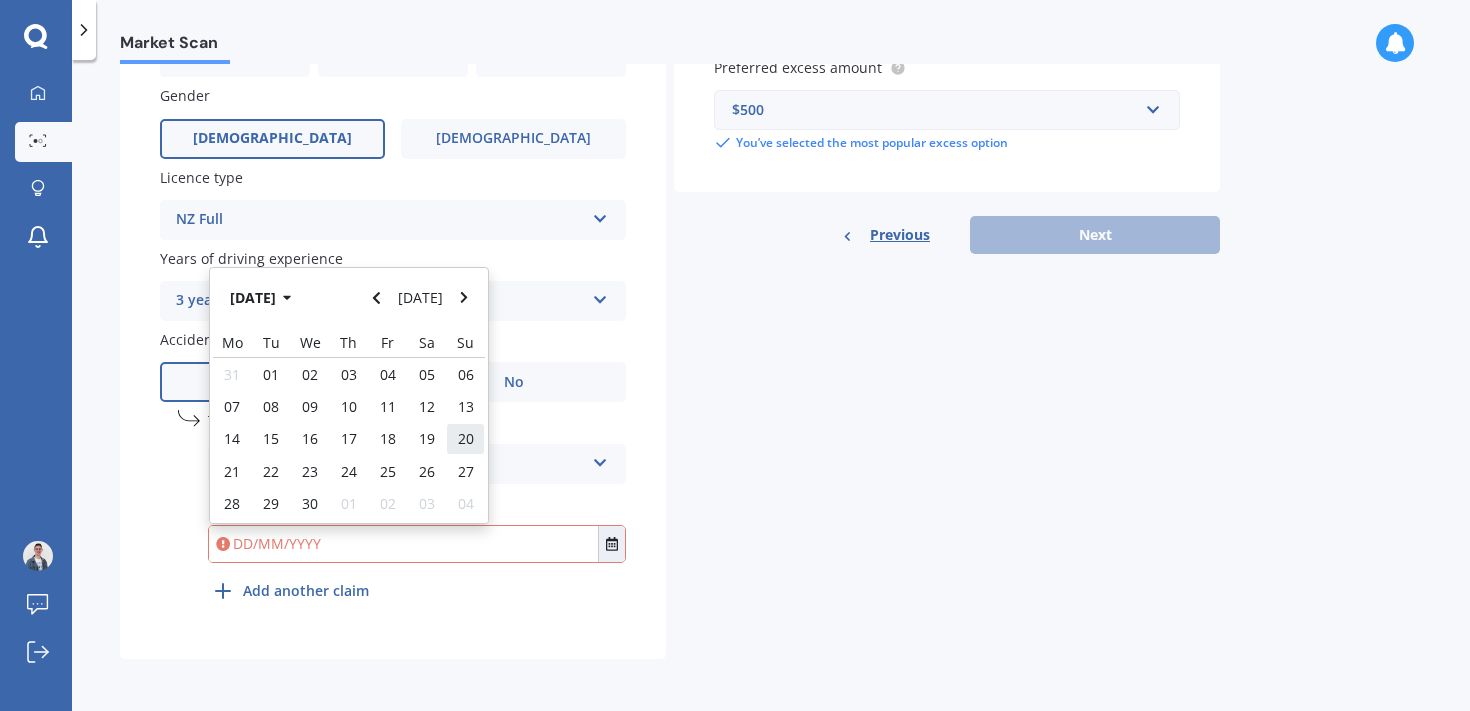 click on "20" at bounding box center (465, 439) 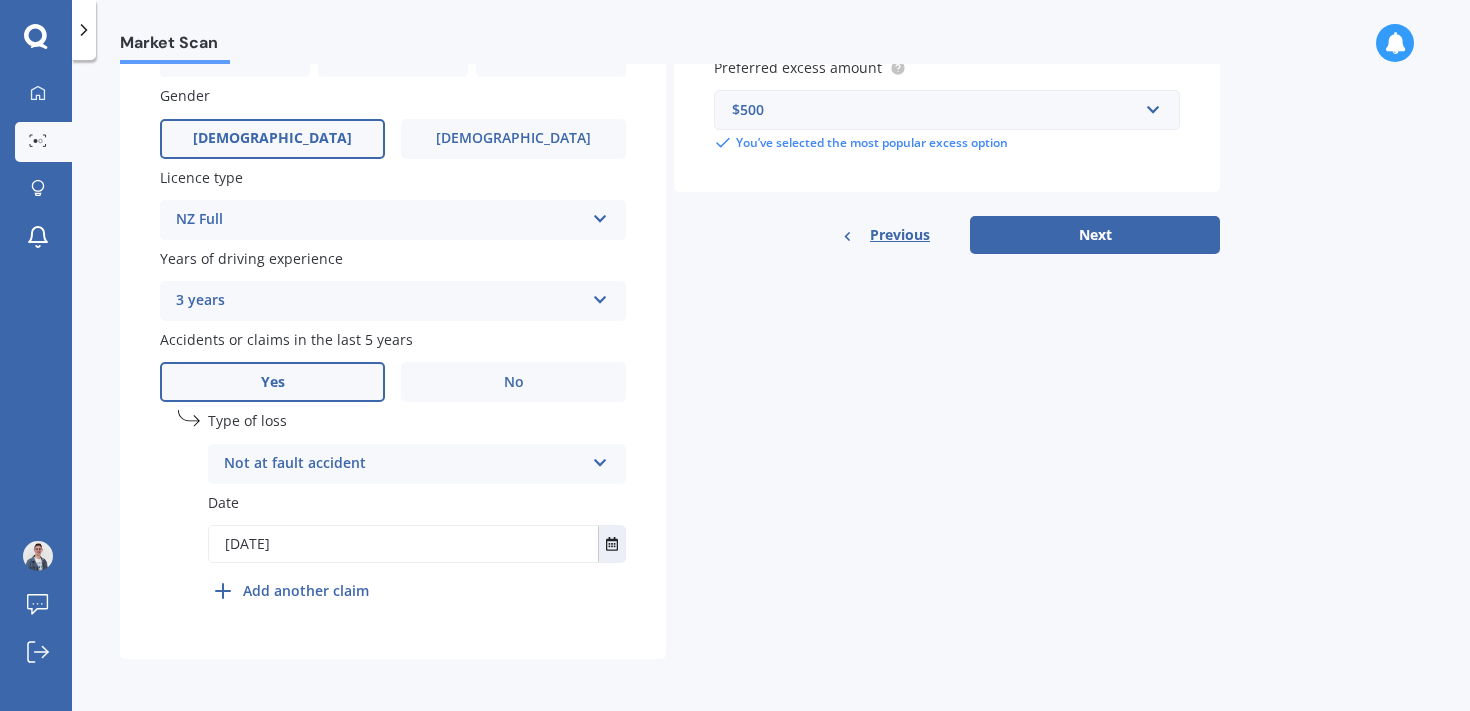 click on "undefined 1 Type of loss Not at fault accident At fault accident Not at fault accident Date 20/04/2025 Apr 2025   Today Mo Tu We Th Fr Sa Su 31 01 02 03 04 05 06 07 08 09 10 11 12 13 14 15 16 17 18 19 20 21 22 23 24 25 26 27 28 29 30 01 02 03 04" at bounding box center (417, 510) 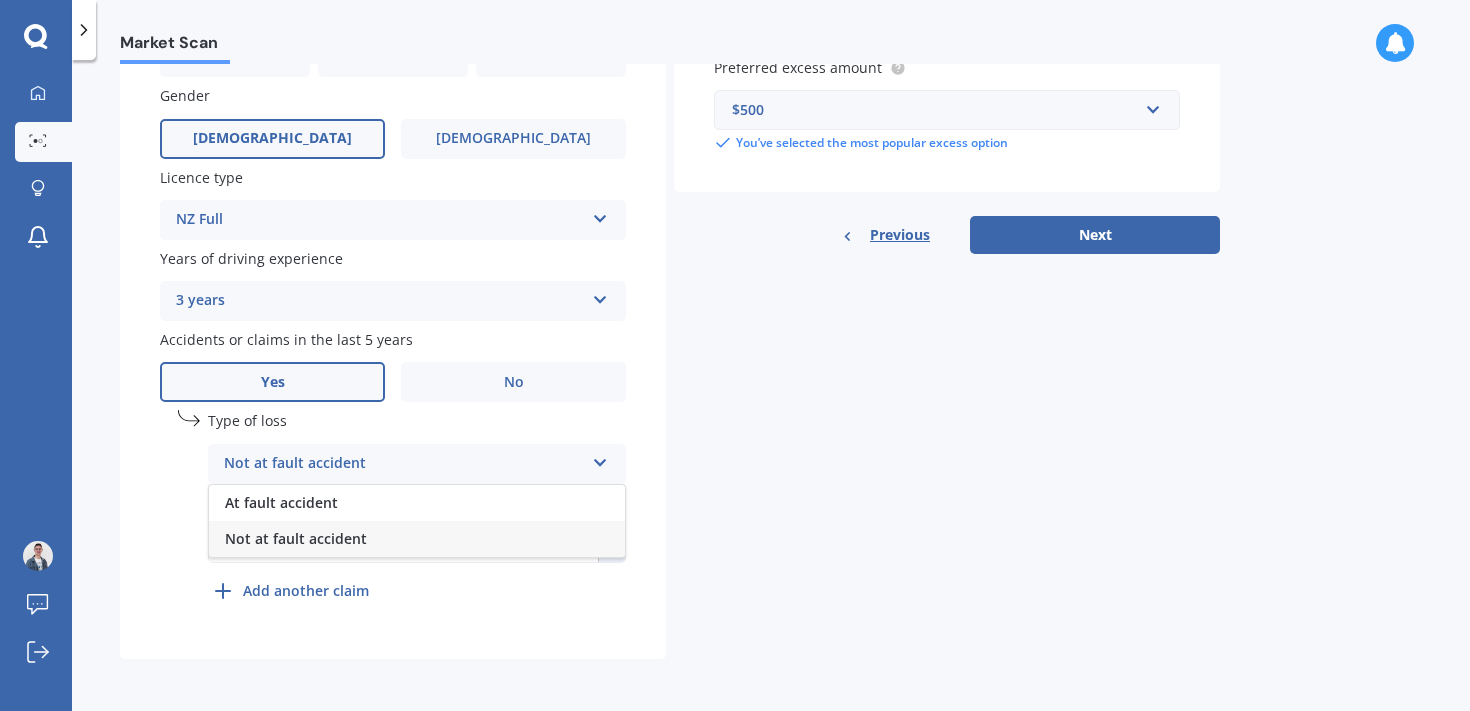 click on "Not at fault accident" at bounding box center [417, 539] 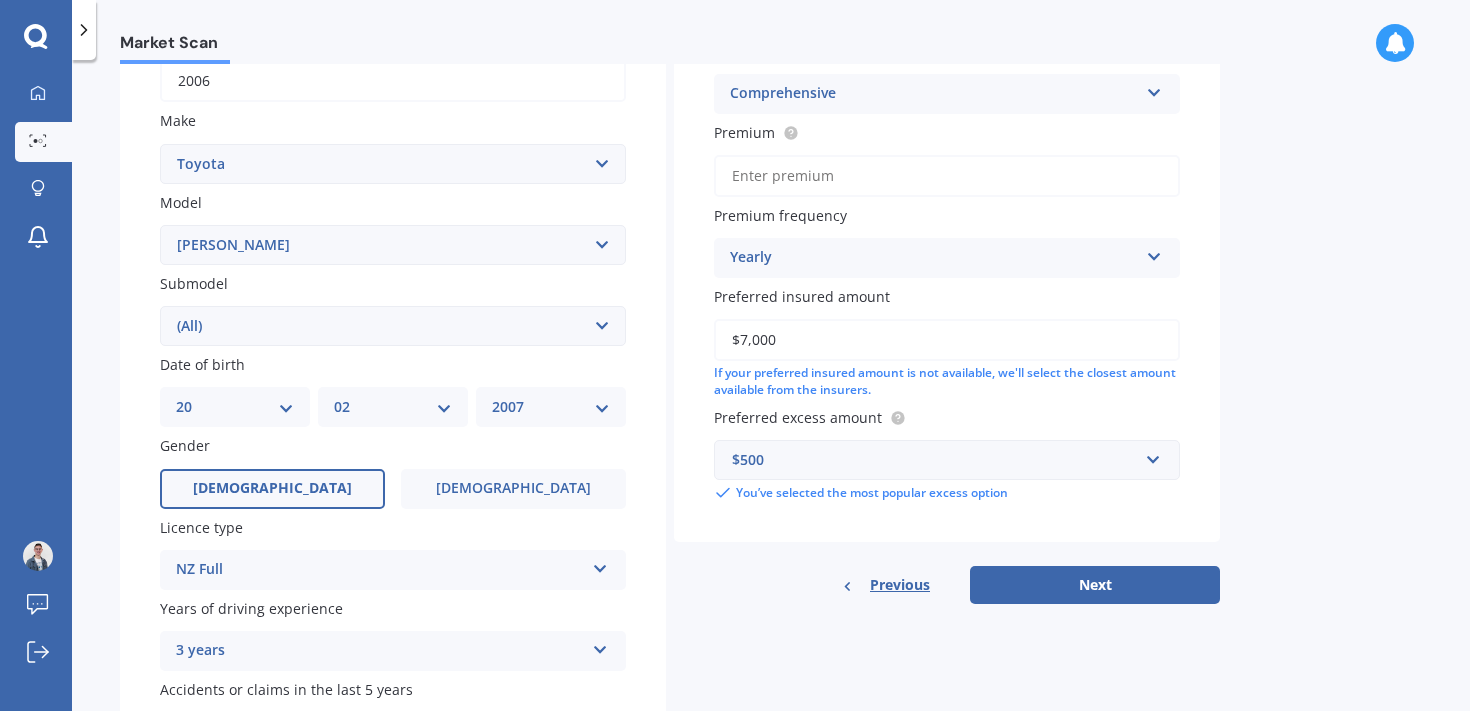scroll, scrollTop: 307, scrollLeft: 0, axis: vertical 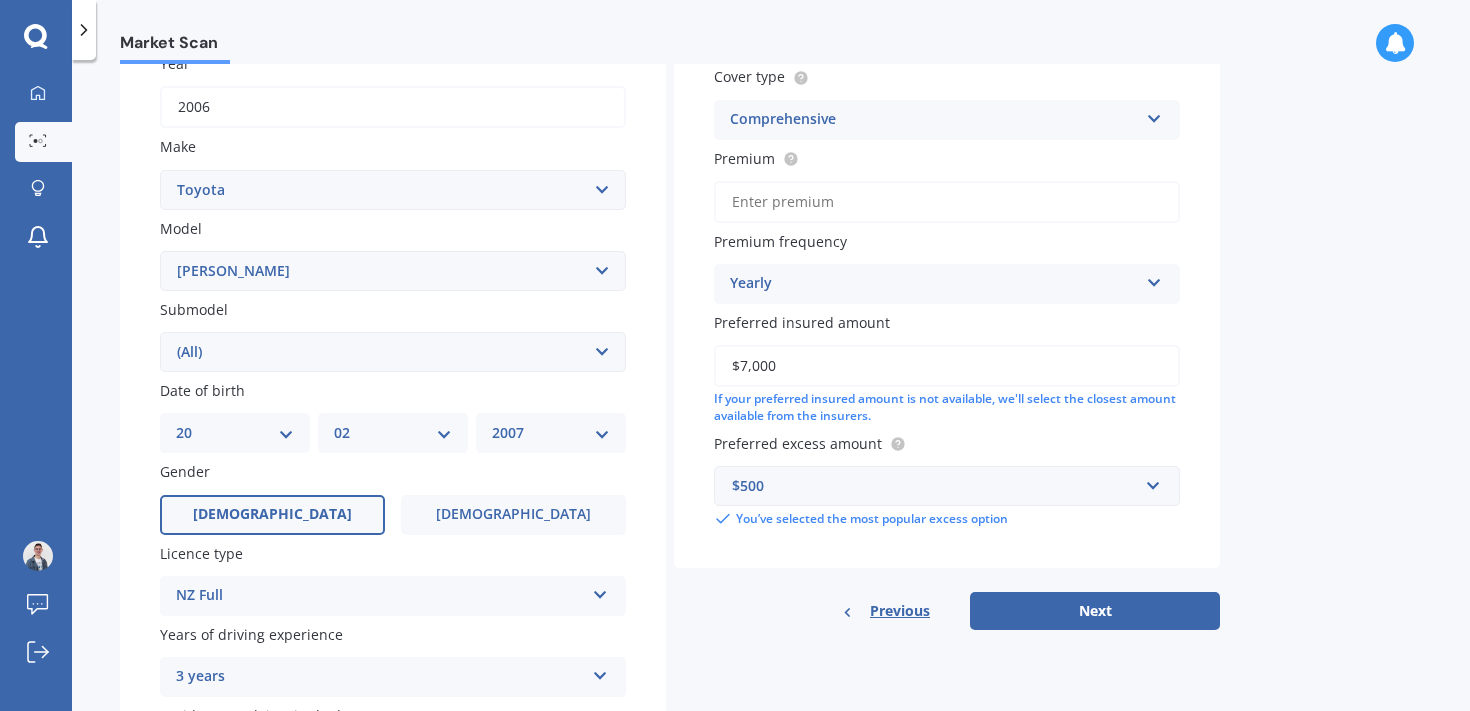 click on "$7,000" at bounding box center (947, 366) 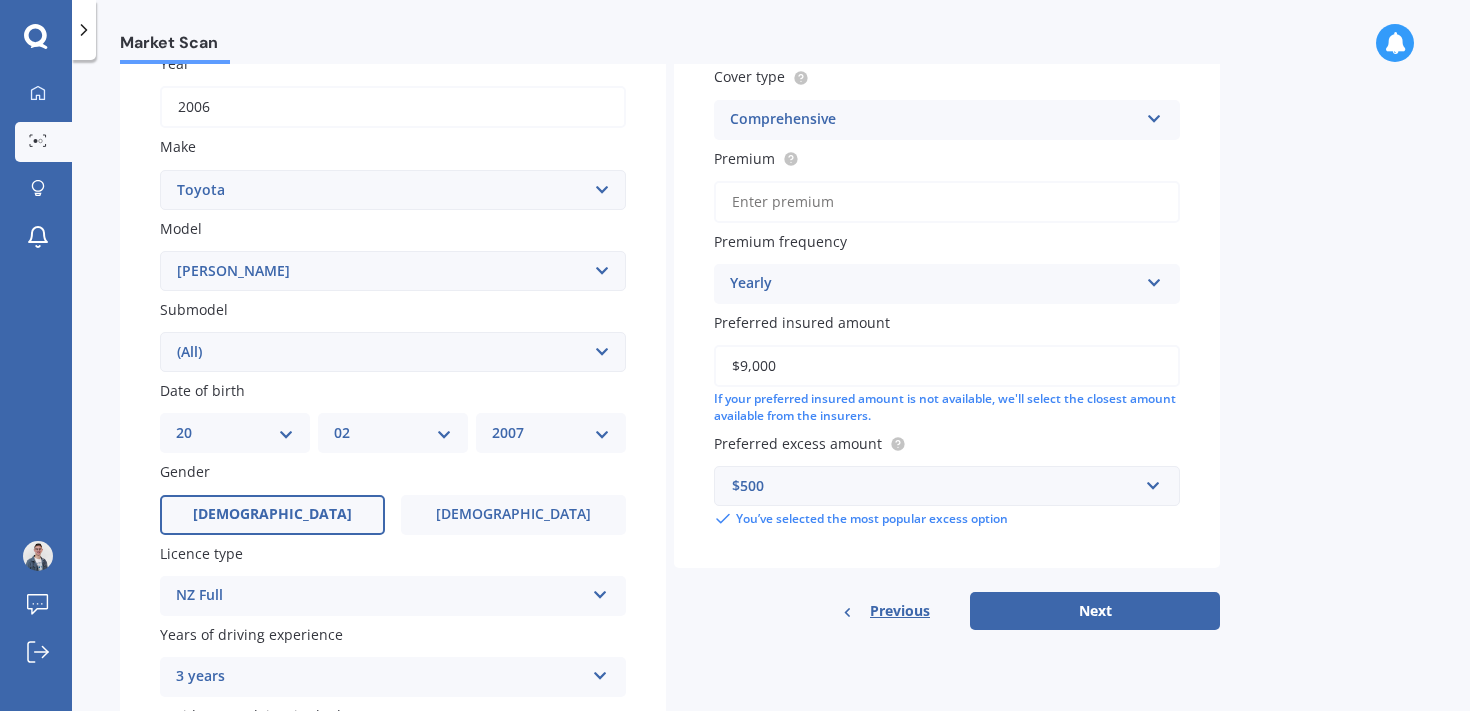 type on "$9,000" 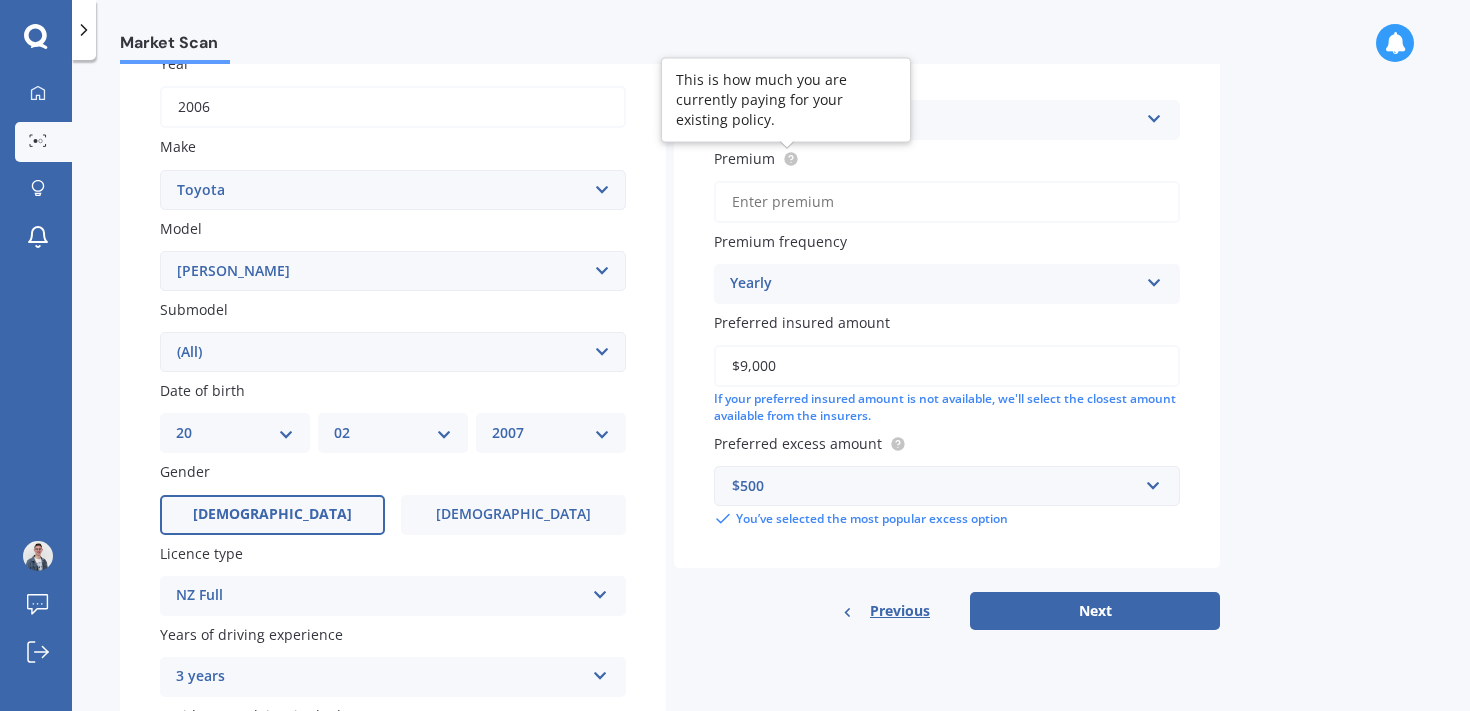 click 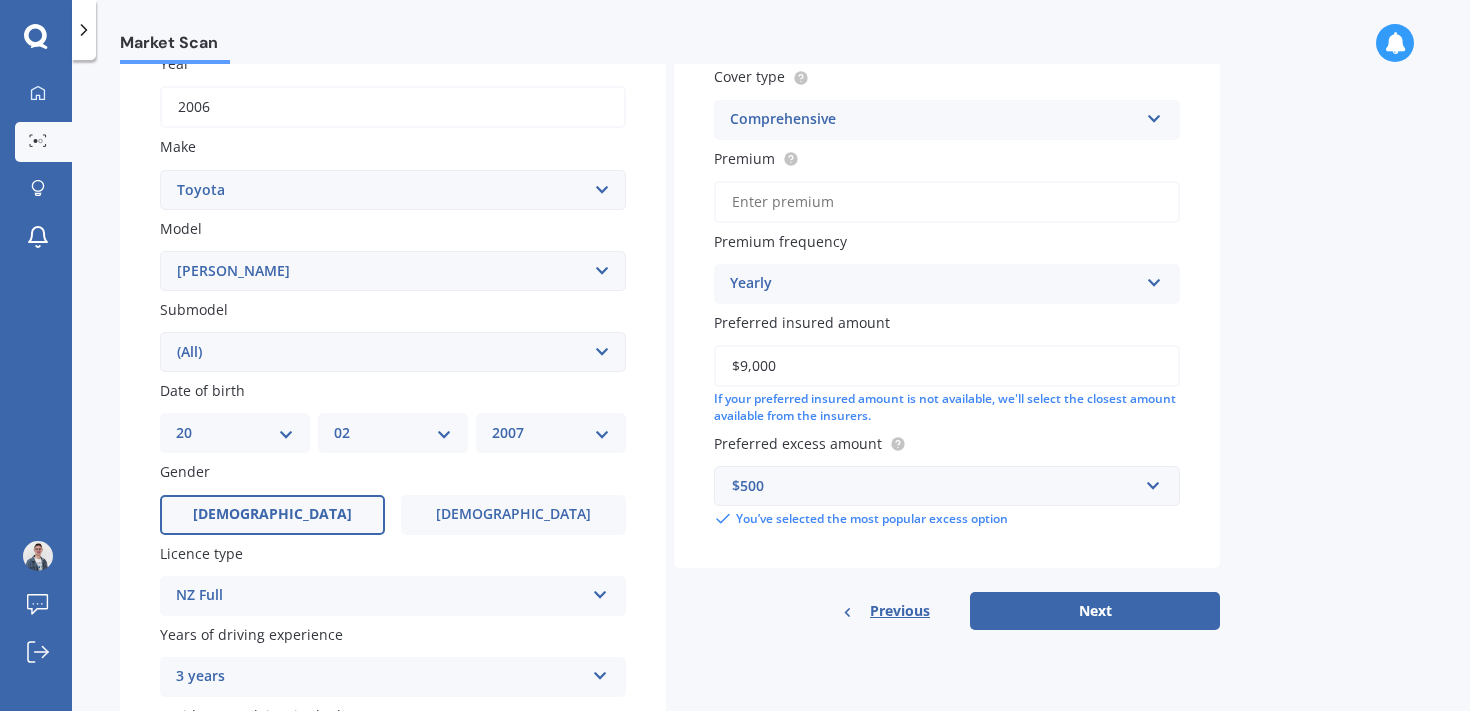 click on "Premium" at bounding box center (947, 202) 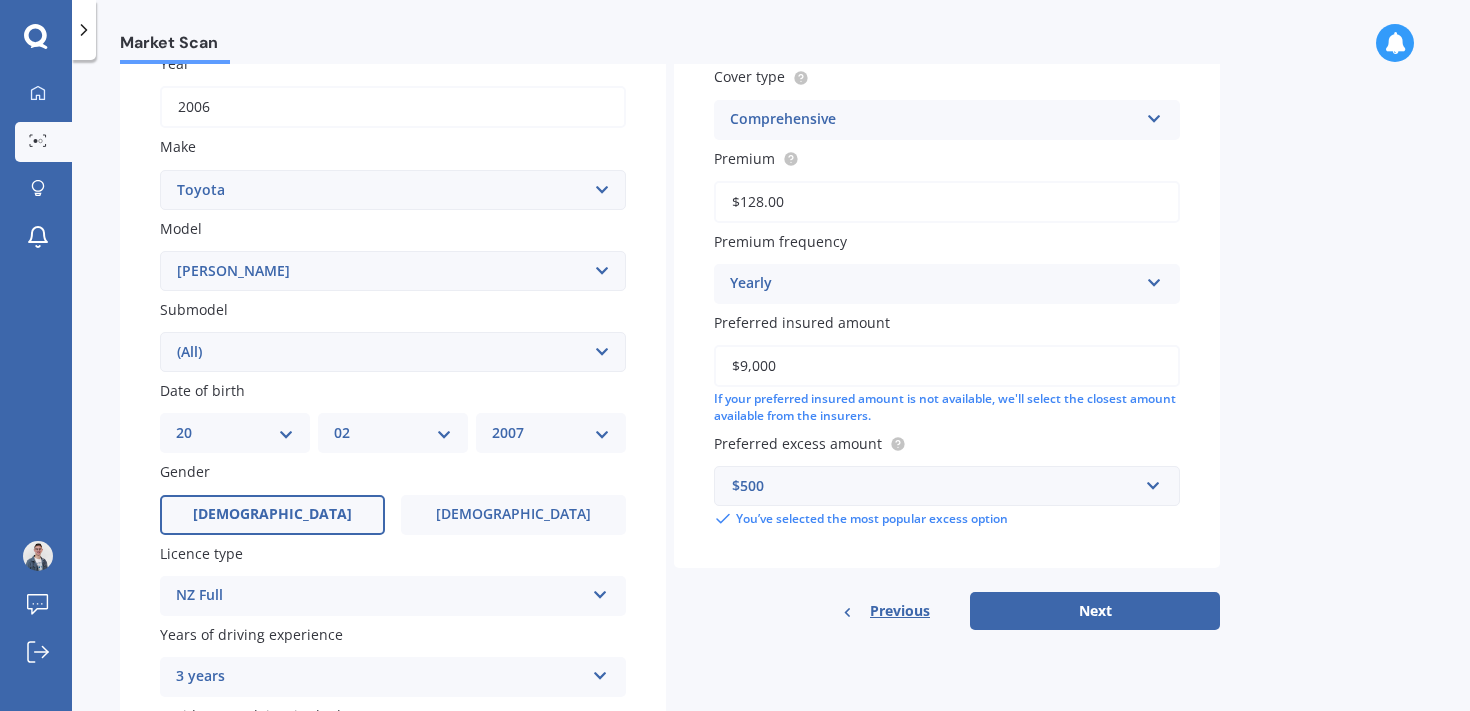 type on "$128.00" 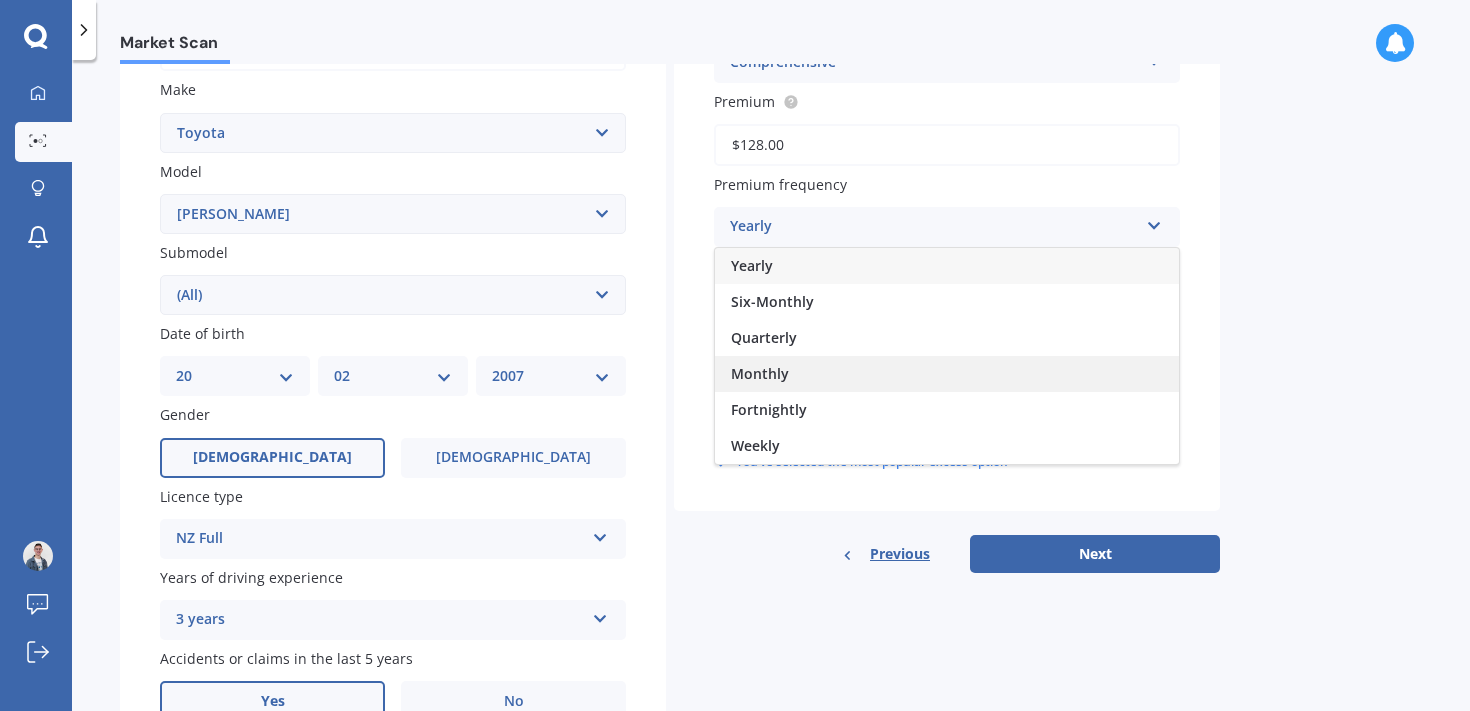 scroll, scrollTop: 368, scrollLeft: 0, axis: vertical 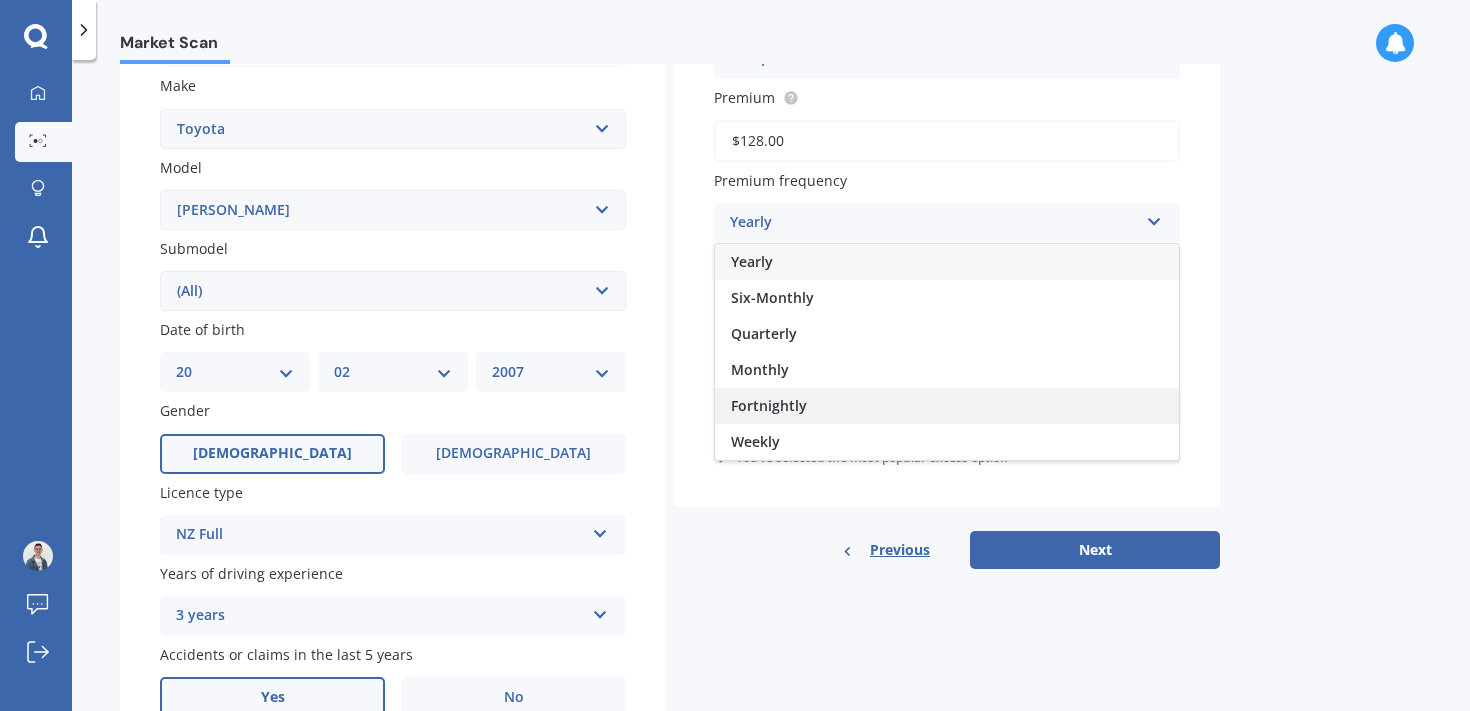 click on "Fortnightly" at bounding box center (769, 405) 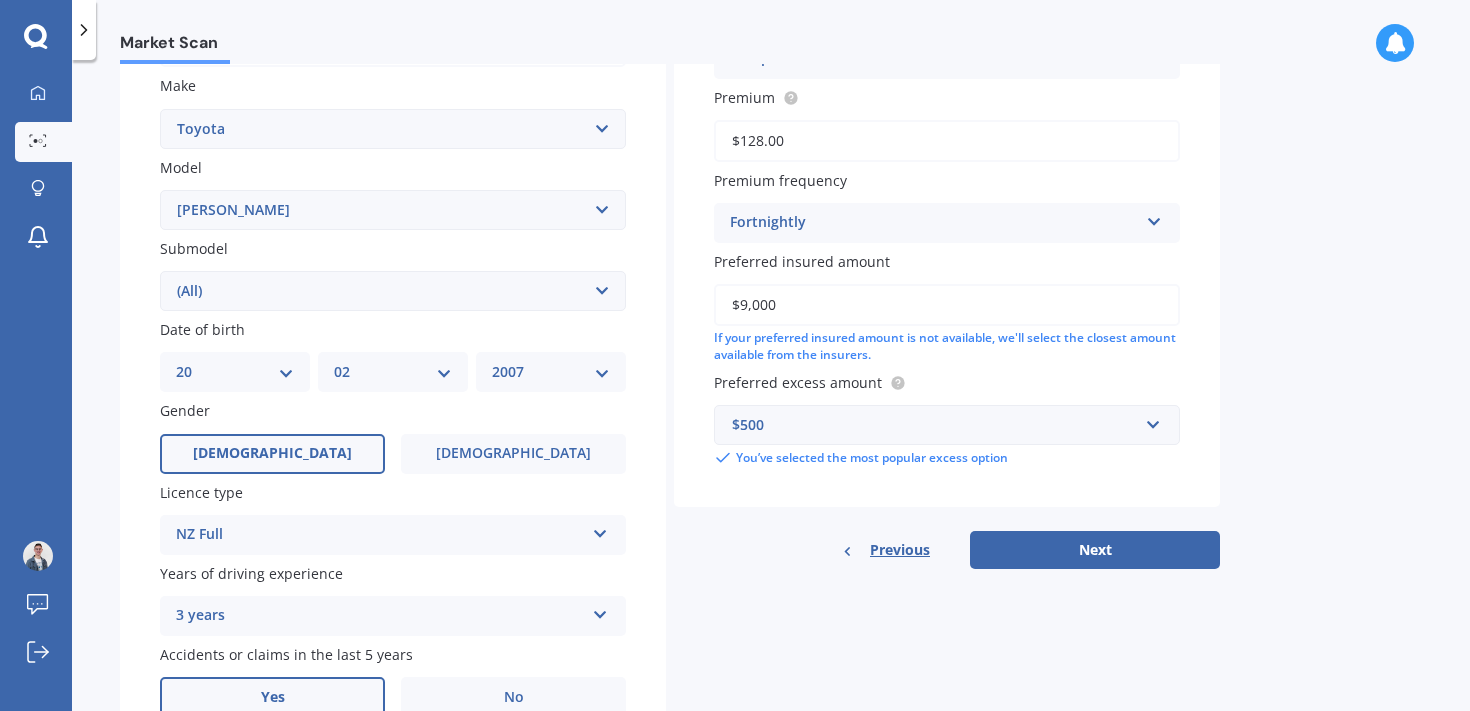 click on "Market Scan Vehicle Market Scan 70 % We just need a few more details to provide an accurate quote Details Plate number Search I don’t have a number plate Year 2006 Make Select make AC ALFA ROMEO ASTON MARTIN AUDI AUSTIN BEDFORD Bentley BMW BYD CADILLAC CAN-AM CHERY CHEVROLET CHRYSLER Citroen CRUISEAIR CUPRA DAEWOO DAIHATSU DAIMLER DAMON DIAHATSU DODGE EXOCET FACTORY FIVE FERRARI FIAT Fiord FLEETWOOD FORD FOTON FRASER GEELY GENESIS GEORGIE BOY GMC GREAT WALL GWM HAVAL HILLMAN HINO HOLDEN HOLIDAY RAMBLER HONDA HUMMER HYUNDAI INFINITI ISUZU IVECO JAC JAECOO JAGUAR JEEP KGM KIA LADA LAMBORGHINI LANCIA LANDROVER LDV LEXUS LINCOLN LOTUS LUNAR M.G M.G. MAHINDRA MASERATI MAZDA MCLAREN MERCEDES AMG Mercedes Benz MERCEDES-AMG MERCURY MINI MITSUBISHI MORGAN MORRIS NEWMAR Nissan OMODA OPEL OXFORD PEUGEOT Plymouth Polestar PONTIAC PORSCHE PROTON RAM Range Rover Rayne RENAULT ROLLS ROYCE ROVER SAAB SATURN SEAT SHELBY SKODA SMART SSANGYONG SUBARU SUZUKI TATA TESLA TIFFIN Toyota TRIUMPH TVR Vauxhall VOLKSWAGEN VOLVO ZX 86" at bounding box center (771, 389) 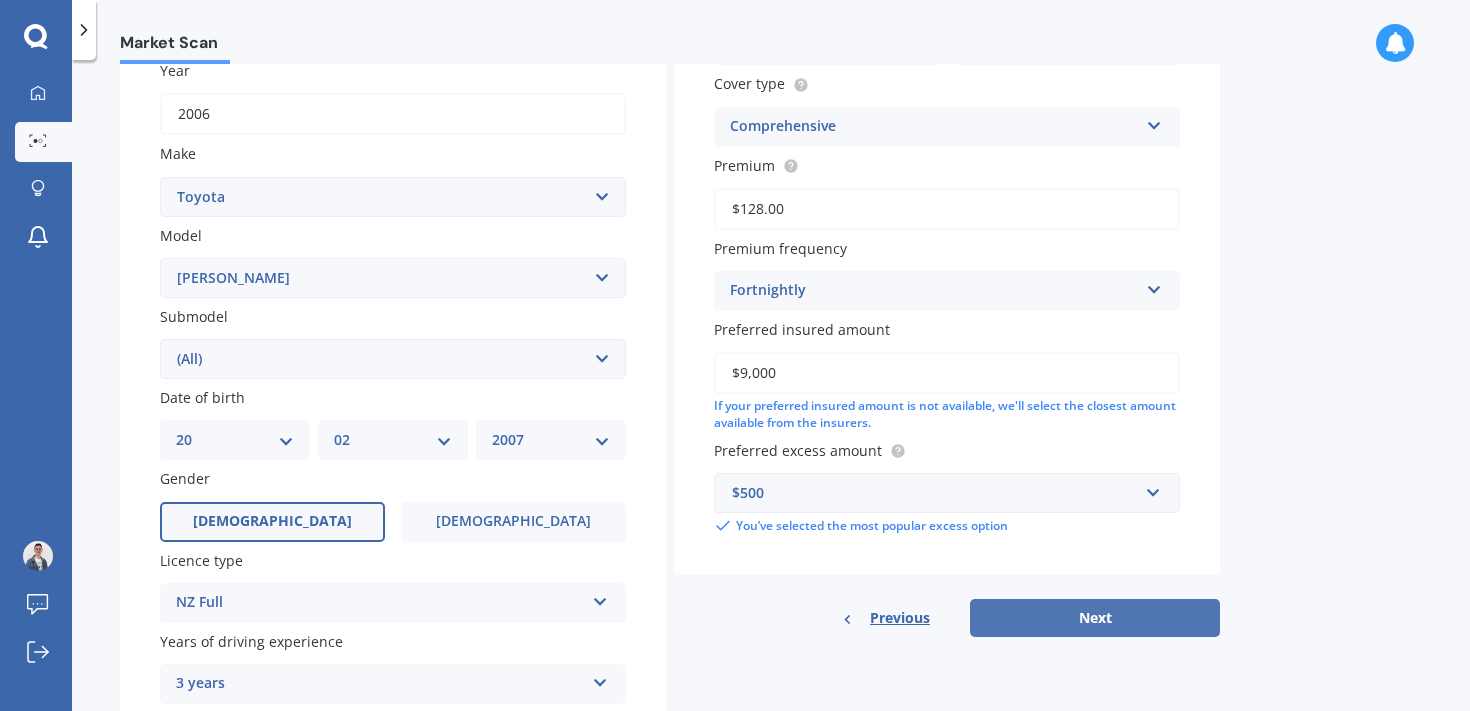 click on "Next" at bounding box center (1095, 618) 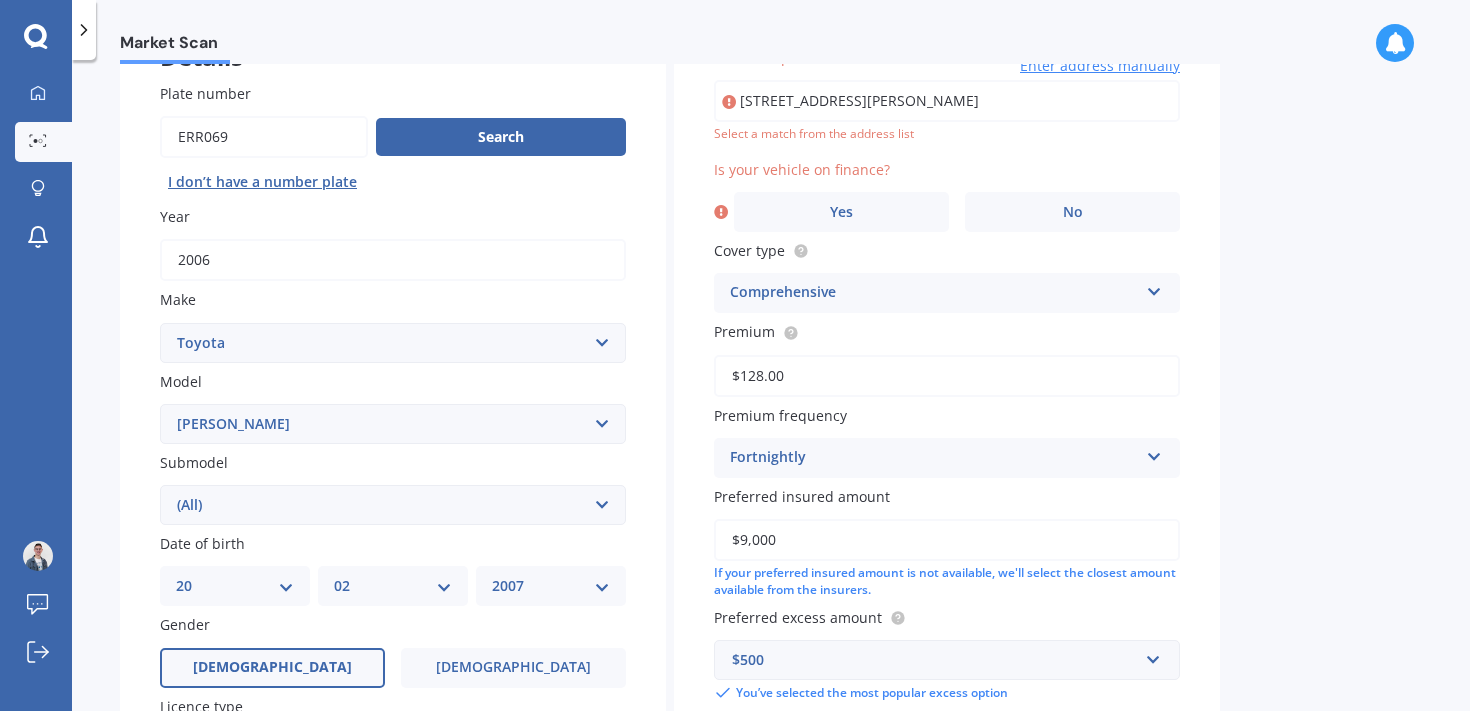 scroll, scrollTop: 137, scrollLeft: 0, axis: vertical 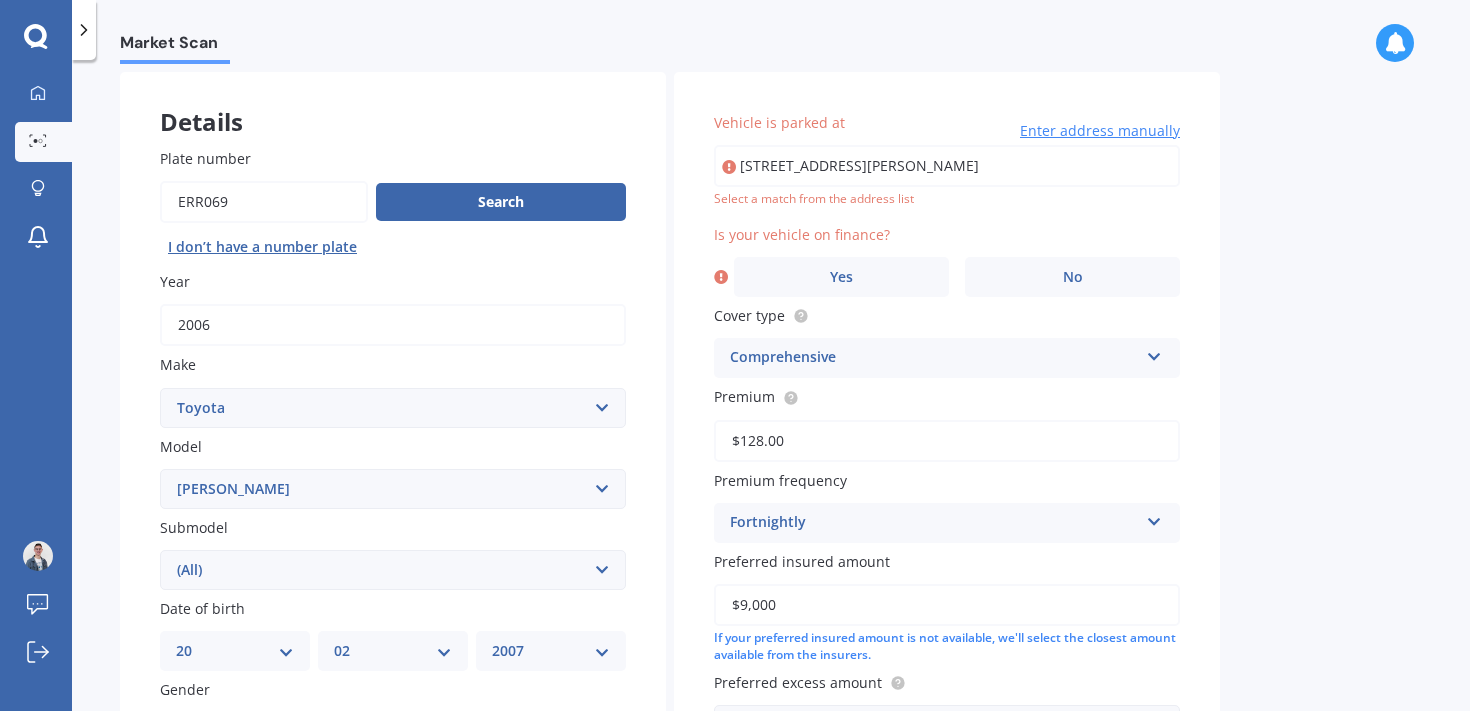 type on "73A Cutts Road, Russley, Christchurch 8042" 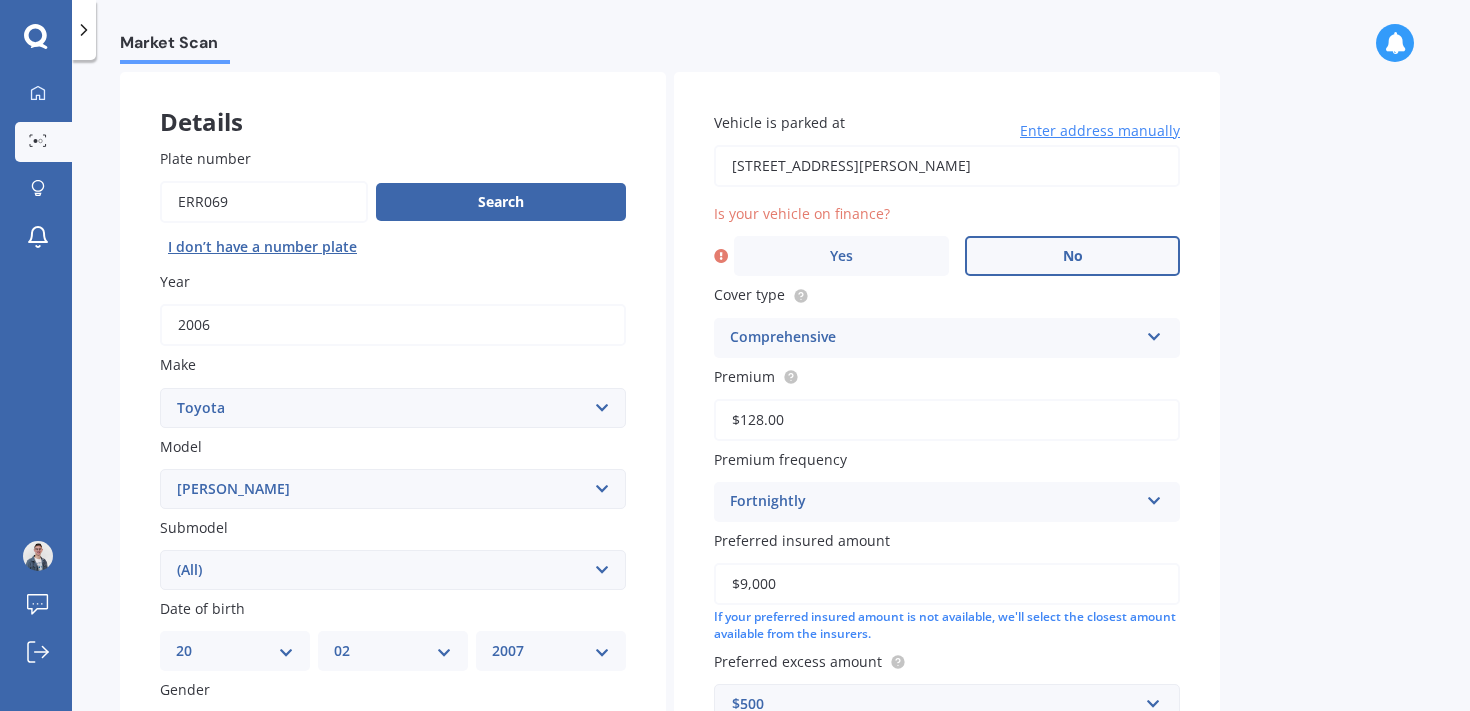 click on "No" at bounding box center [1073, 256] 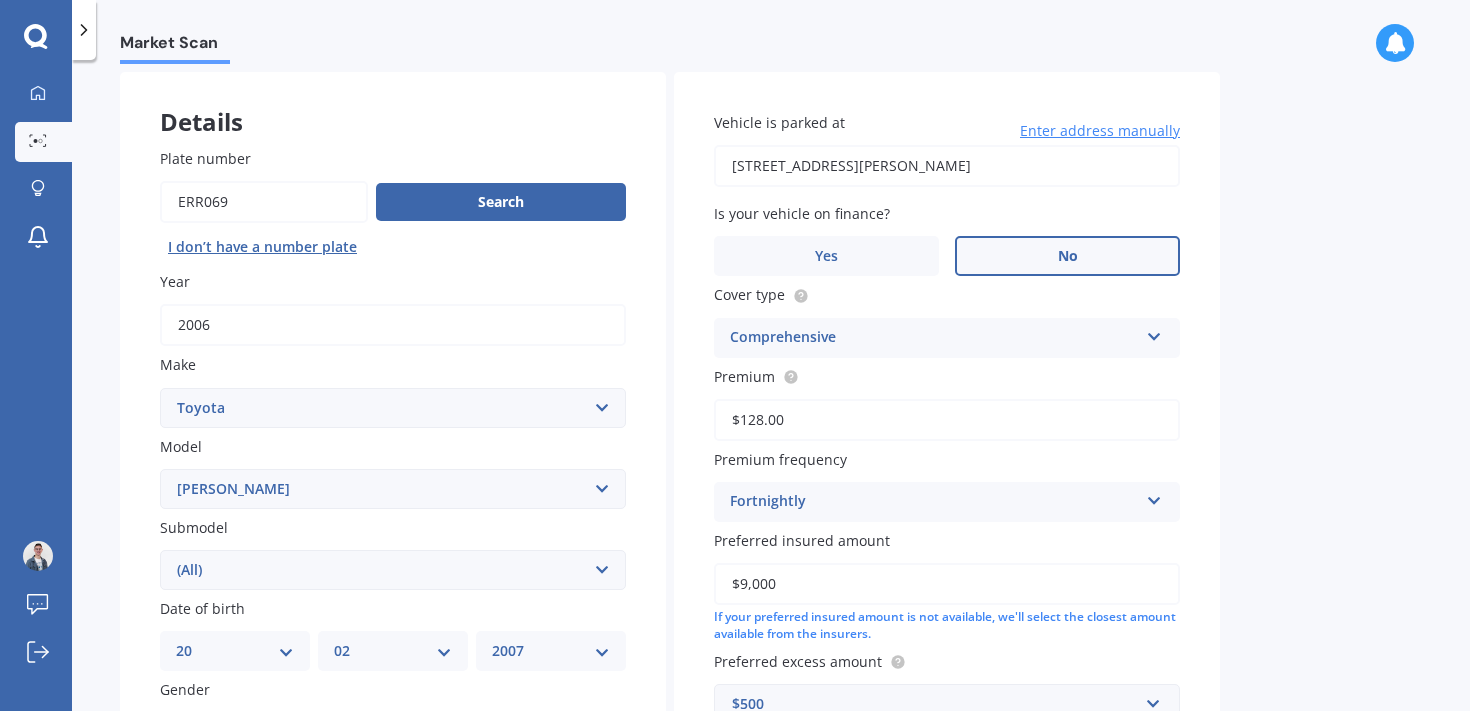 click on "Market Scan Vehicle Market Scan 70 % We just need a few more details to provide an accurate quote Details Plate number Search I don’t have a number plate Year 2006 Make Select make AC ALFA ROMEO ASTON MARTIN AUDI AUSTIN BEDFORD Bentley BMW BYD CADILLAC CAN-AM CHERY CHEVROLET CHRYSLER Citroen CRUISEAIR CUPRA DAEWOO DAIHATSU DAIMLER DAMON DIAHATSU DODGE EXOCET FACTORY FIVE FERRARI FIAT Fiord FLEETWOOD FORD FOTON FRASER GEELY GENESIS GEORGIE BOY GMC GREAT WALL GWM HAVAL HILLMAN HINO HOLDEN HOLIDAY RAMBLER HONDA HUMMER HYUNDAI INFINITI ISUZU IVECO JAC JAECOO JAGUAR JEEP KGM KIA LADA LAMBORGHINI LANCIA LANDROVER LDV LEXUS LINCOLN LOTUS LUNAR M.G M.G. MAHINDRA MASERATI MAZDA MCLAREN MERCEDES AMG Mercedes Benz MERCEDES-AMG MERCURY MINI MITSUBISHI MORGAN MORRIS NEWMAR Nissan OMODA OPEL OXFORD PEUGEOT Plymouth Polestar PONTIAC PORSCHE PROTON RAM Range Rover Rayne RENAULT ROLLS ROYCE ROVER SAAB SATURN SEAT SHELBY SKODA SMART SSANGYONG SUBARU SUZUKI TATA TESLA TIFFIN Toyota TRIUMPH TVR Vauxhall VOLKSWAGEN VOLVO ZX 86" at bounding box center (771, 389) 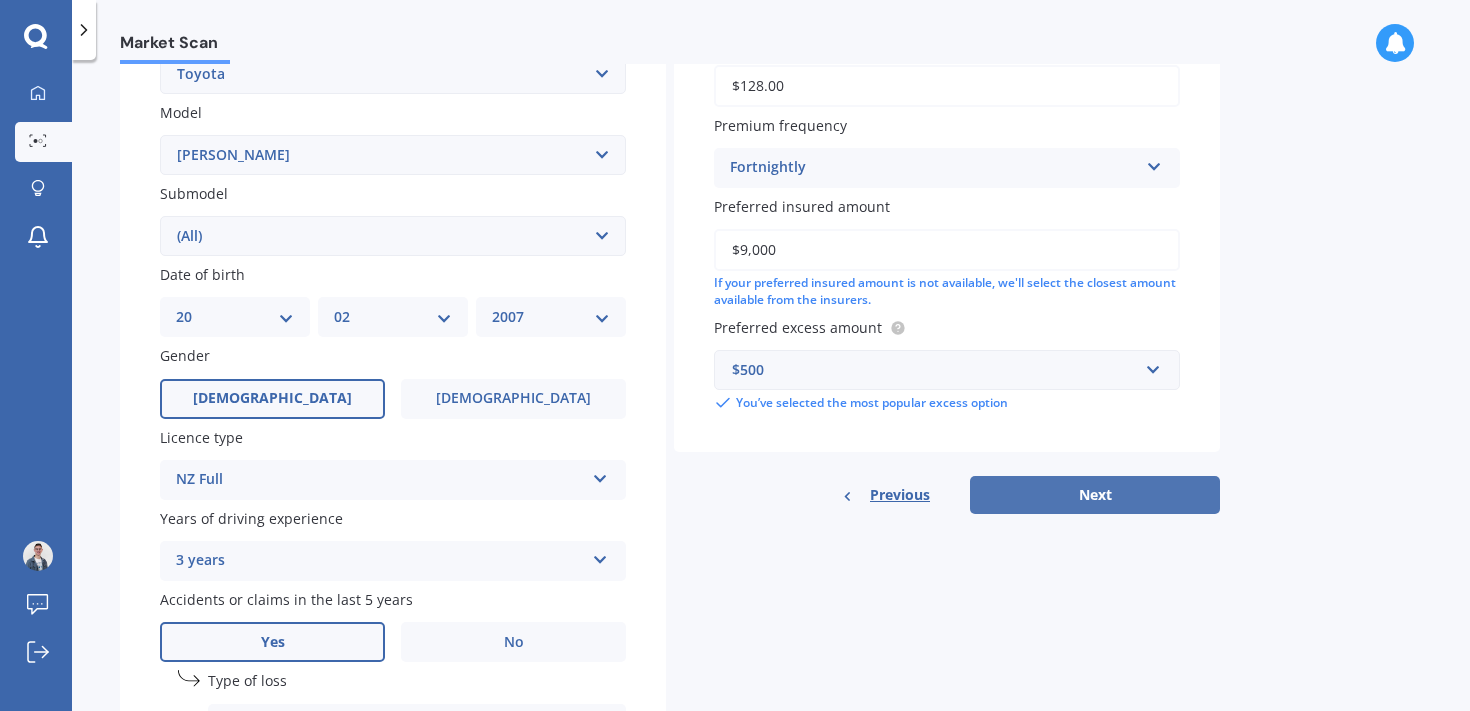 click on "Next" at bounding box center [1095, 495] 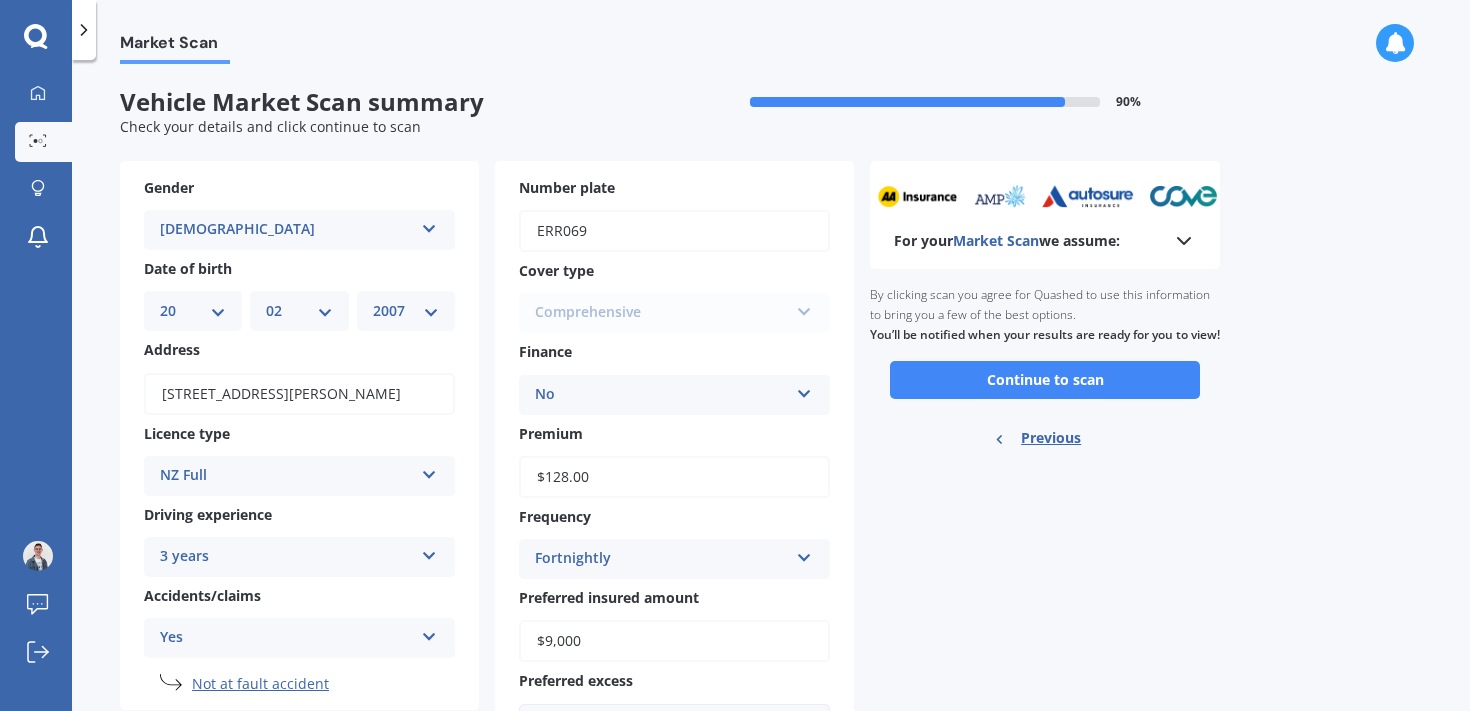 scroll, scrollTop: 103, scrollLeft: 0, axis: vertical 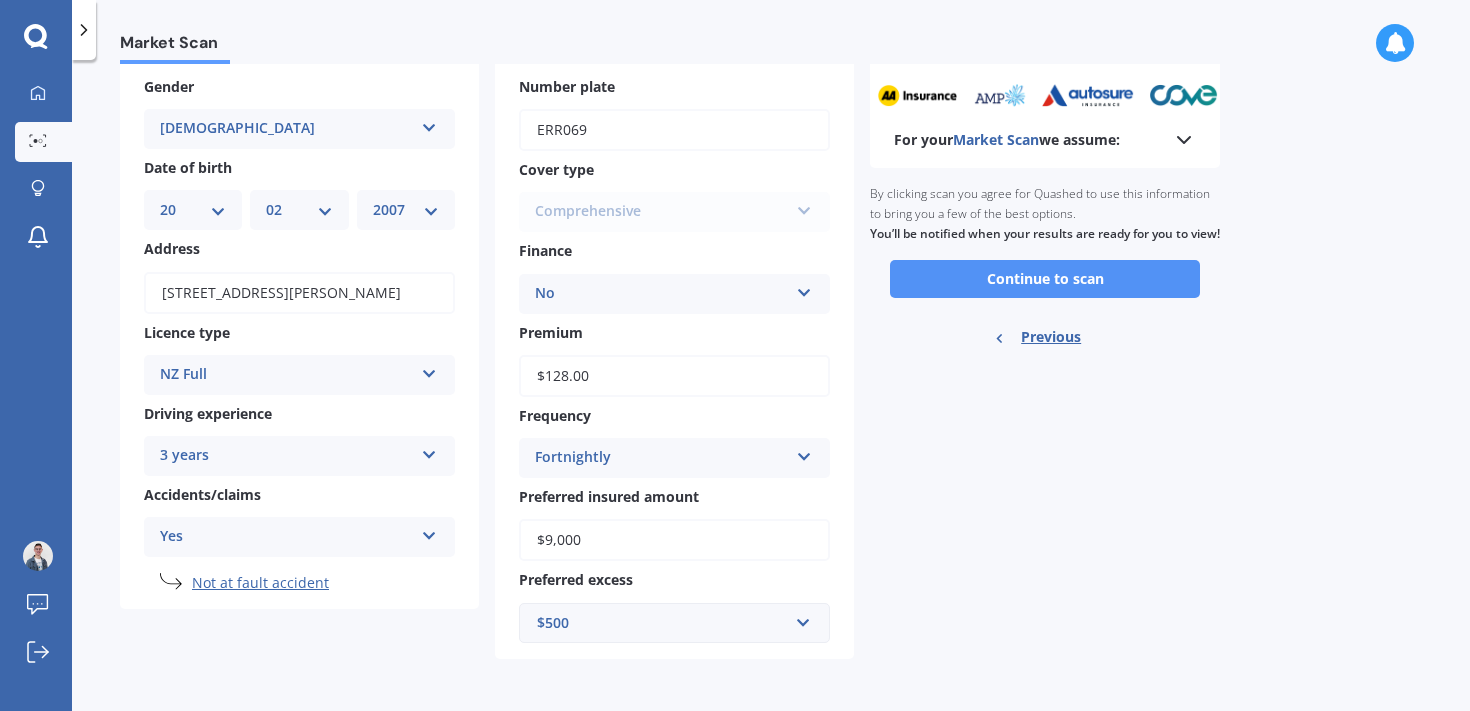 click on "Continue to scan" at bounding box center [1045, 279] 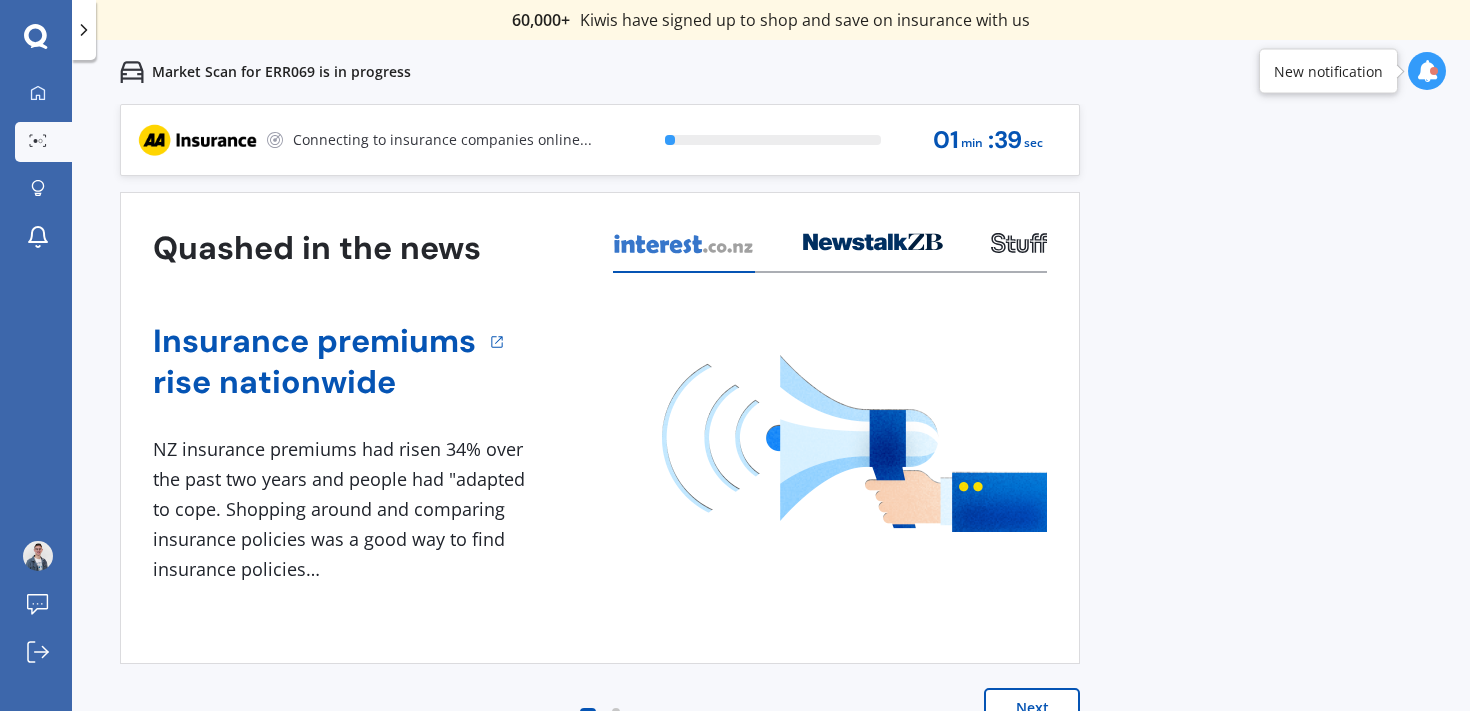 scroll, scrollTop: 0, scrollLeft: 0, axis: both 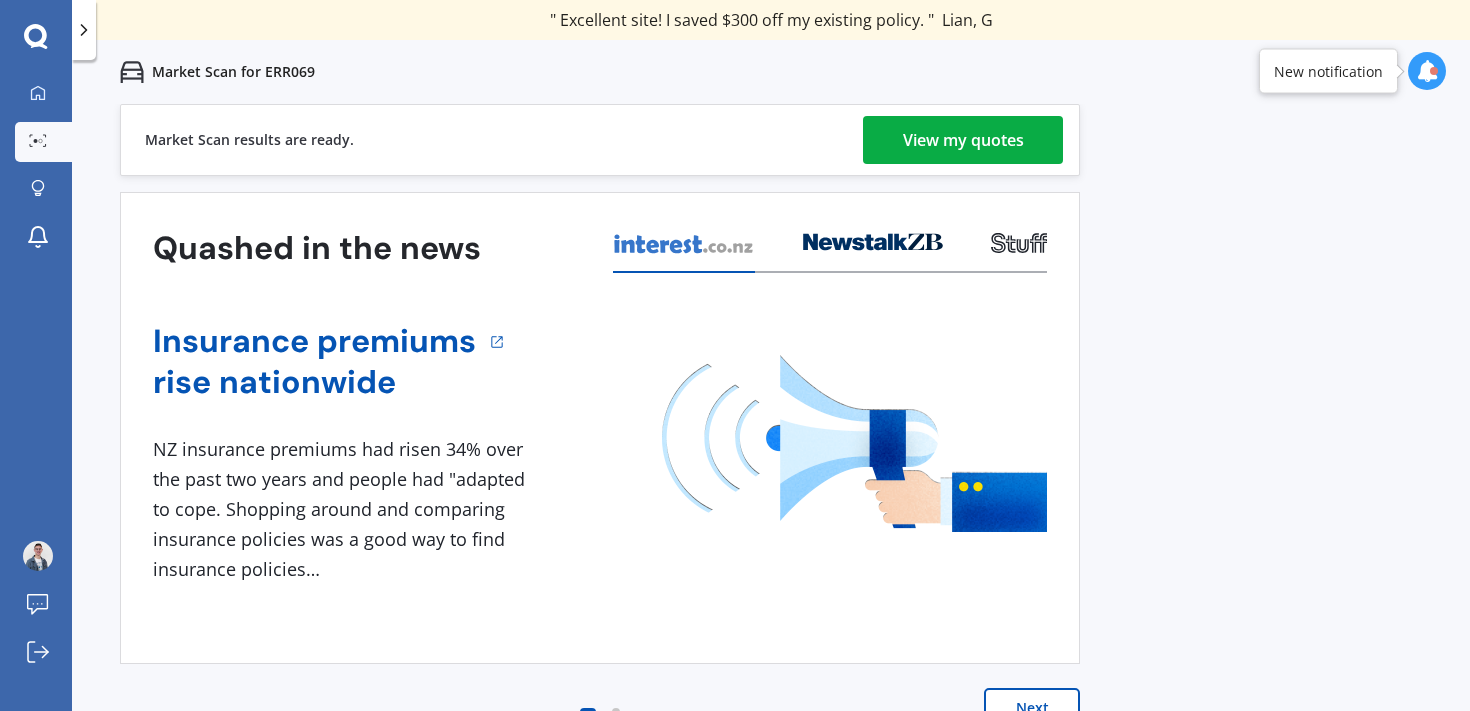 click on "View my quotes" at bounding box center [963, 140] 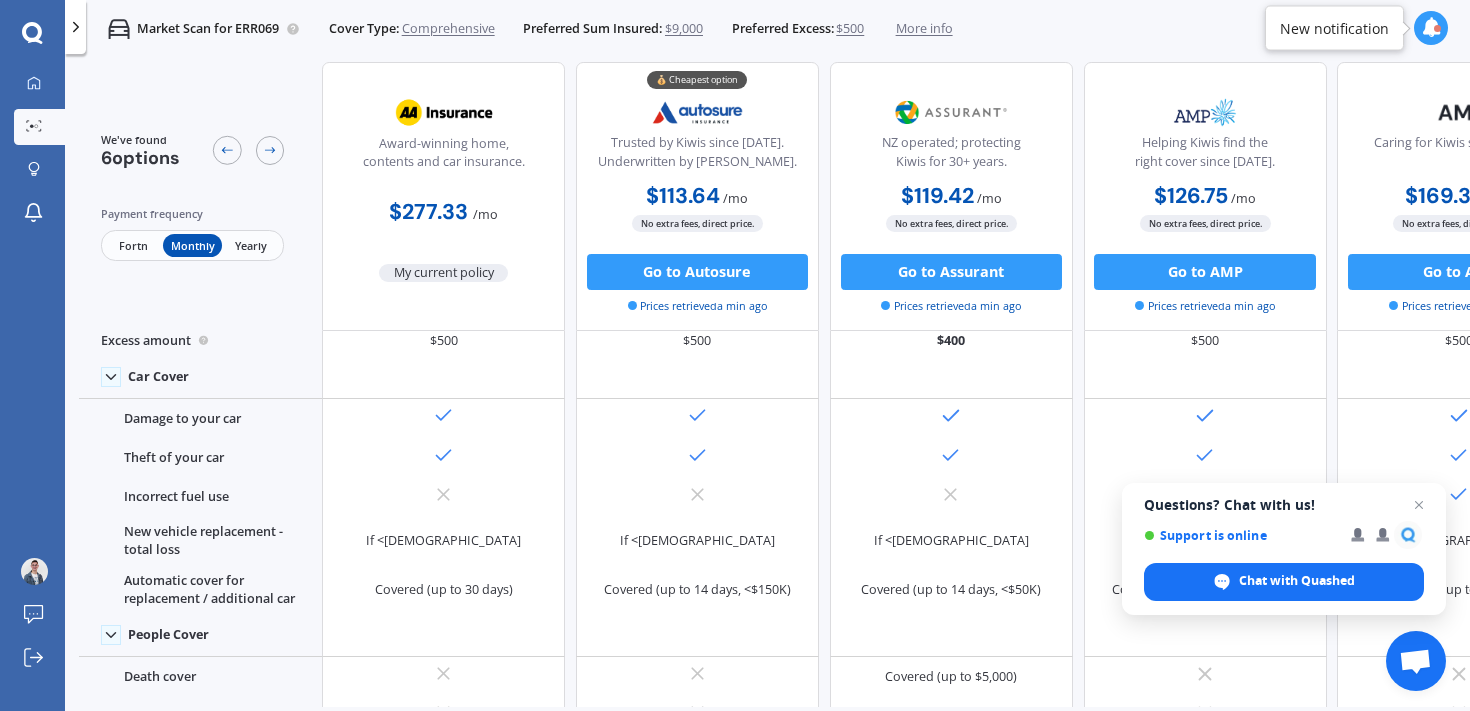 scroll, scrollTop: 57, scrollLeft: 0, axis: vertical 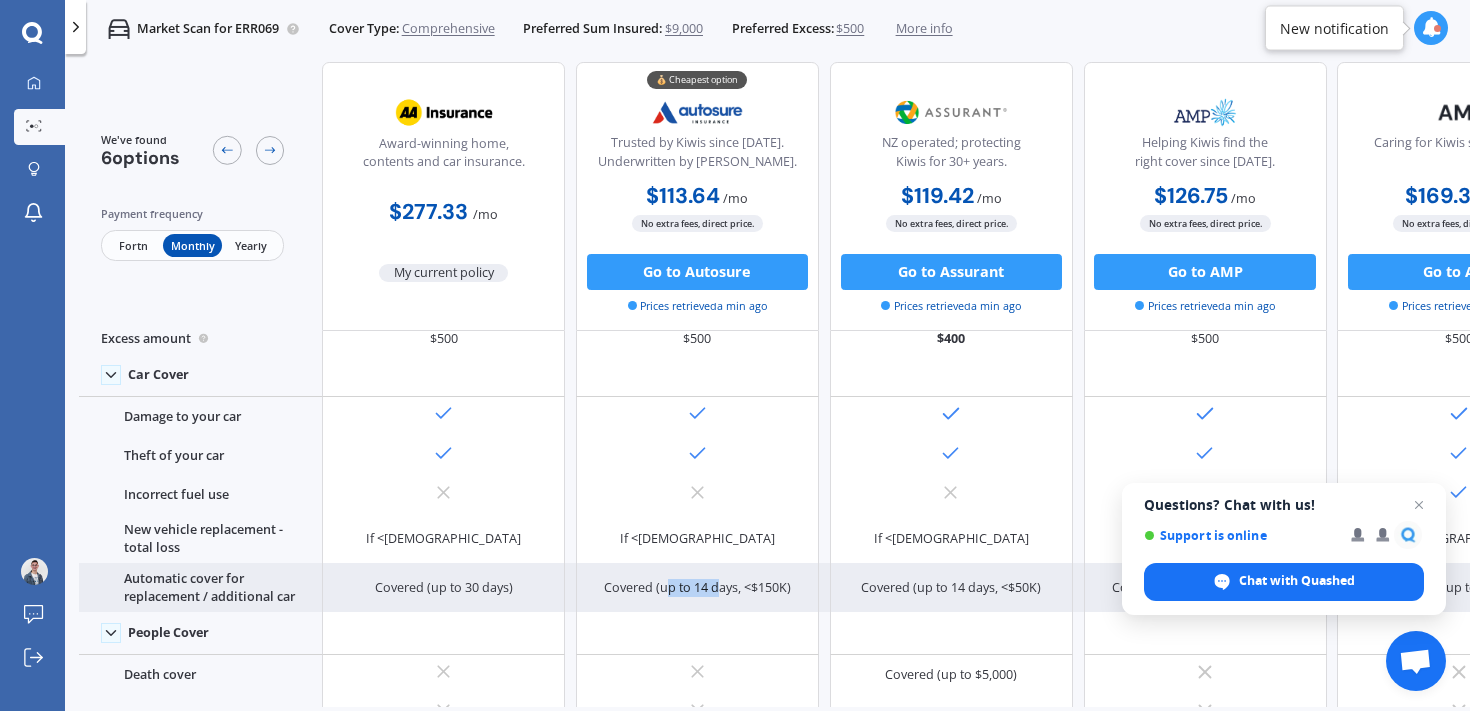 drag, startPoint x: 664, startPoint y: 587, endPoint x: 714, endPoint y: 588, distance: 50.01 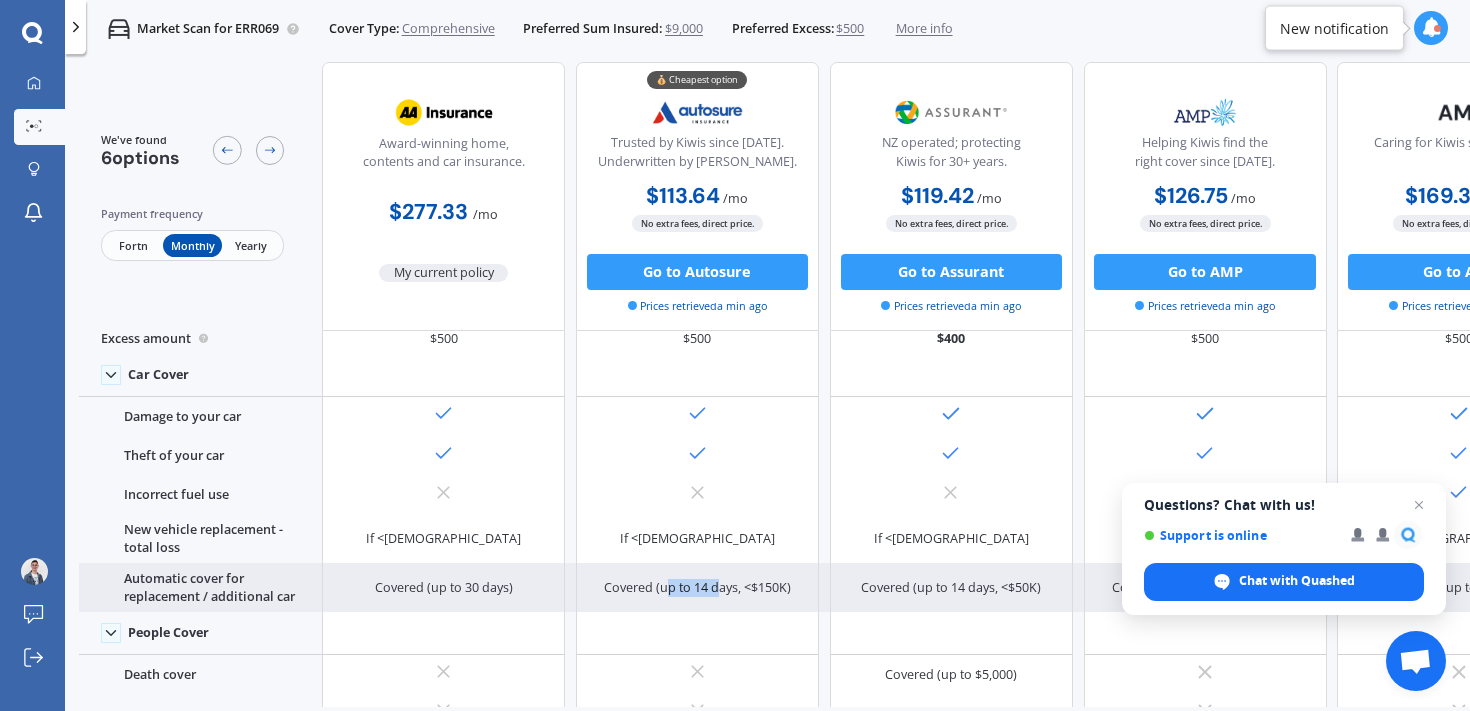 click on "Covered (up to 14 days, <$150K)" at bounding box center [697, 588] 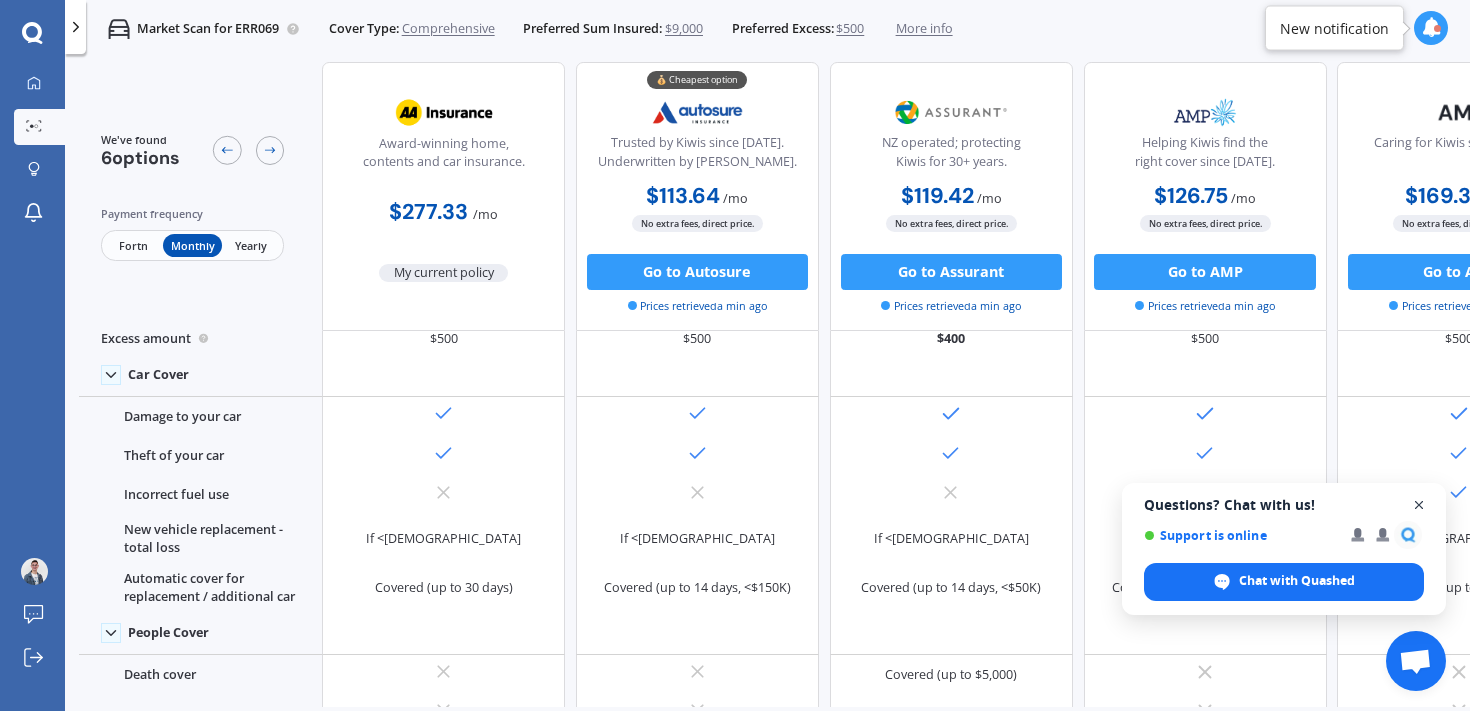 click at bounding box center (1419, 505) 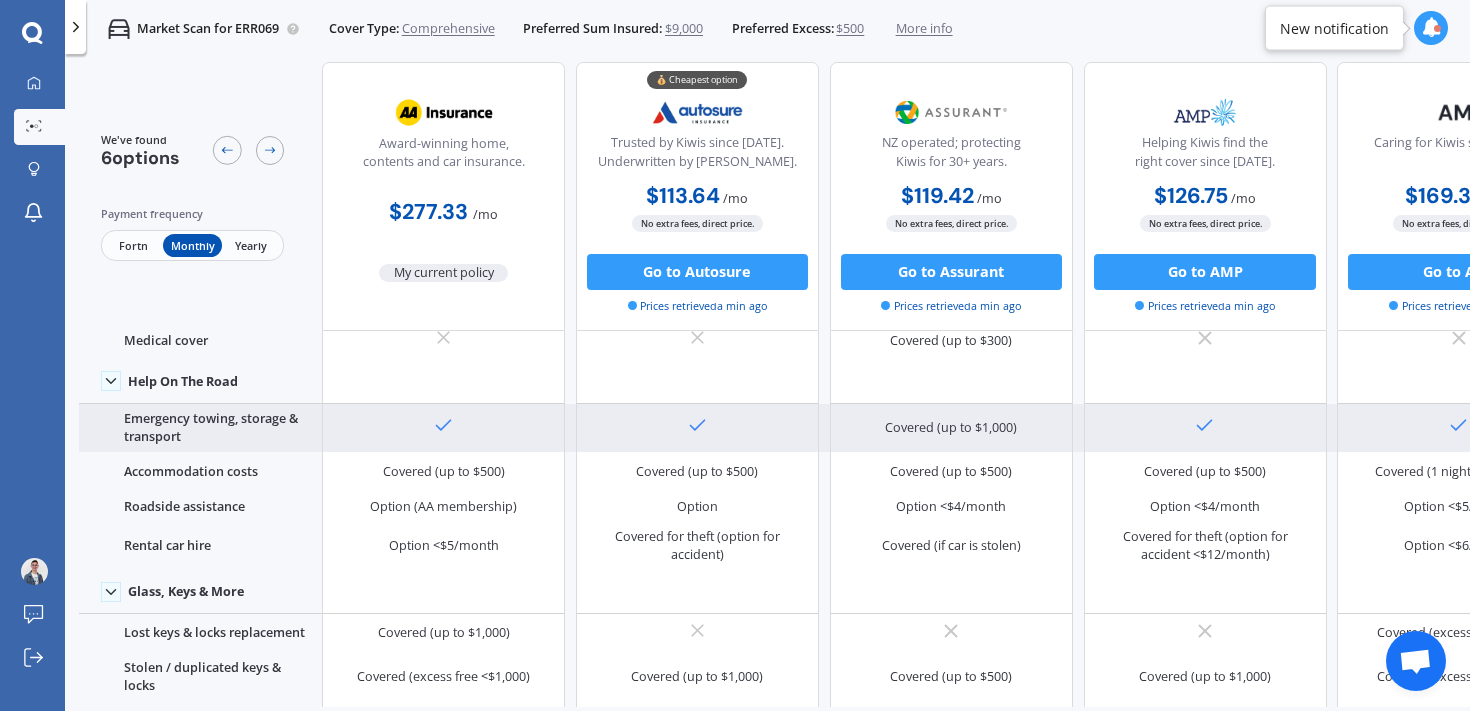scroll, scrollTop: 478, scrollLeft: 0, axis: vertical 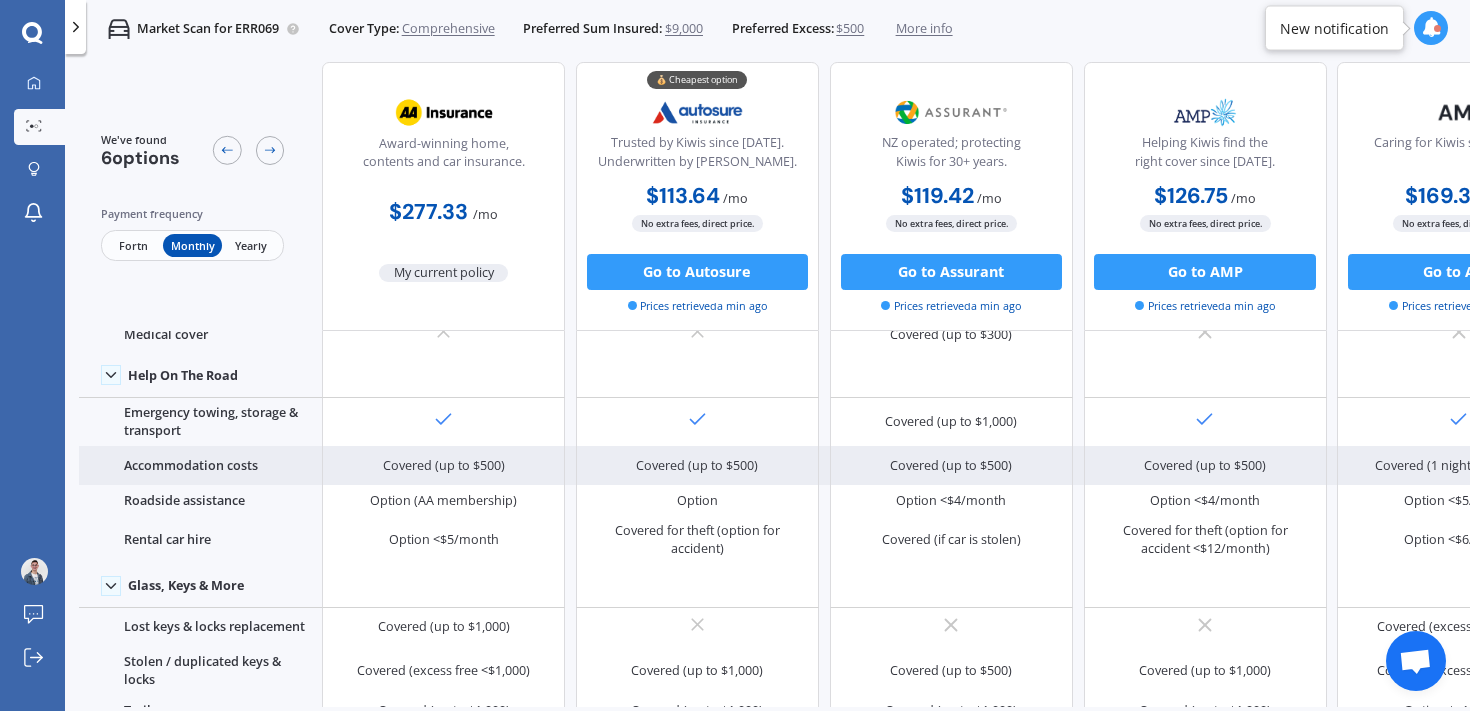 click on "Covered (up to $500)" at bounding box center (697, 466) 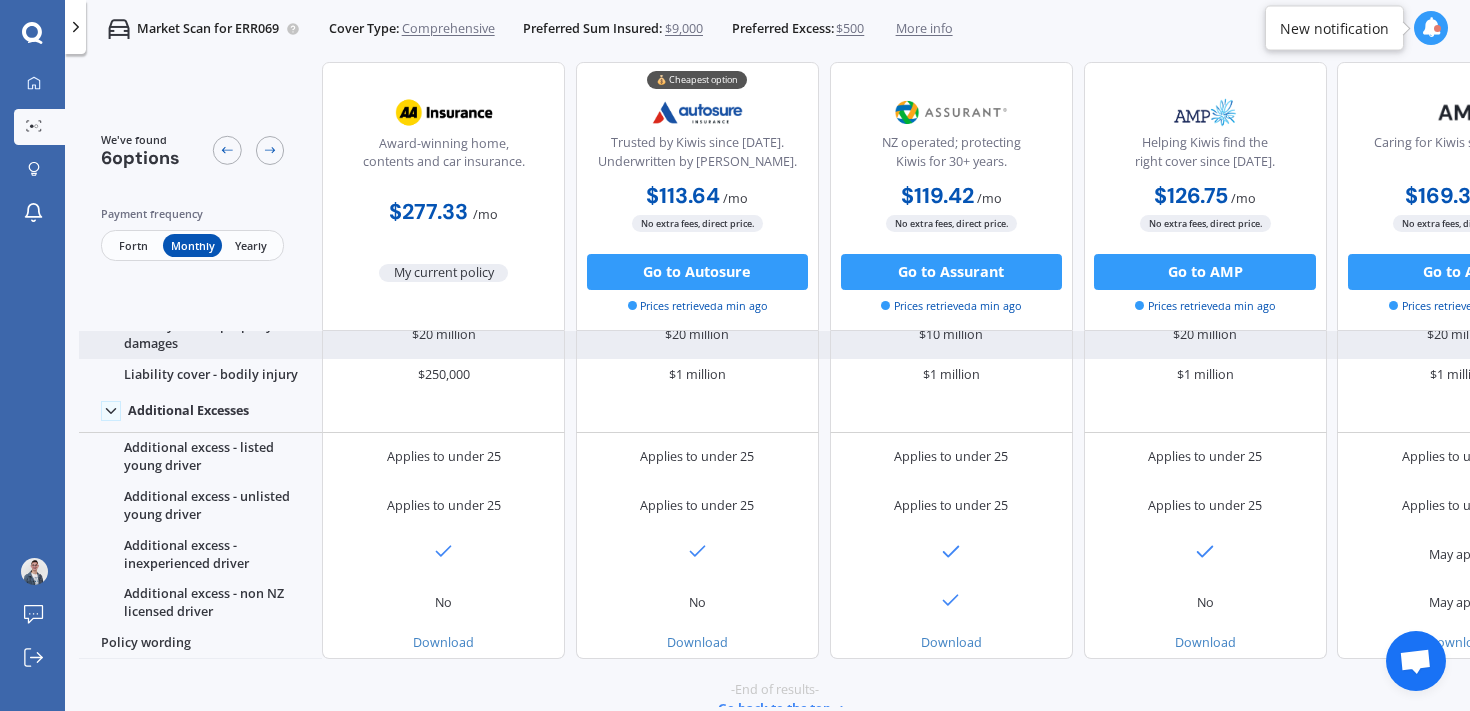 scroll, scrollTop: 1151, scrollLeft: 0, axis: vertical 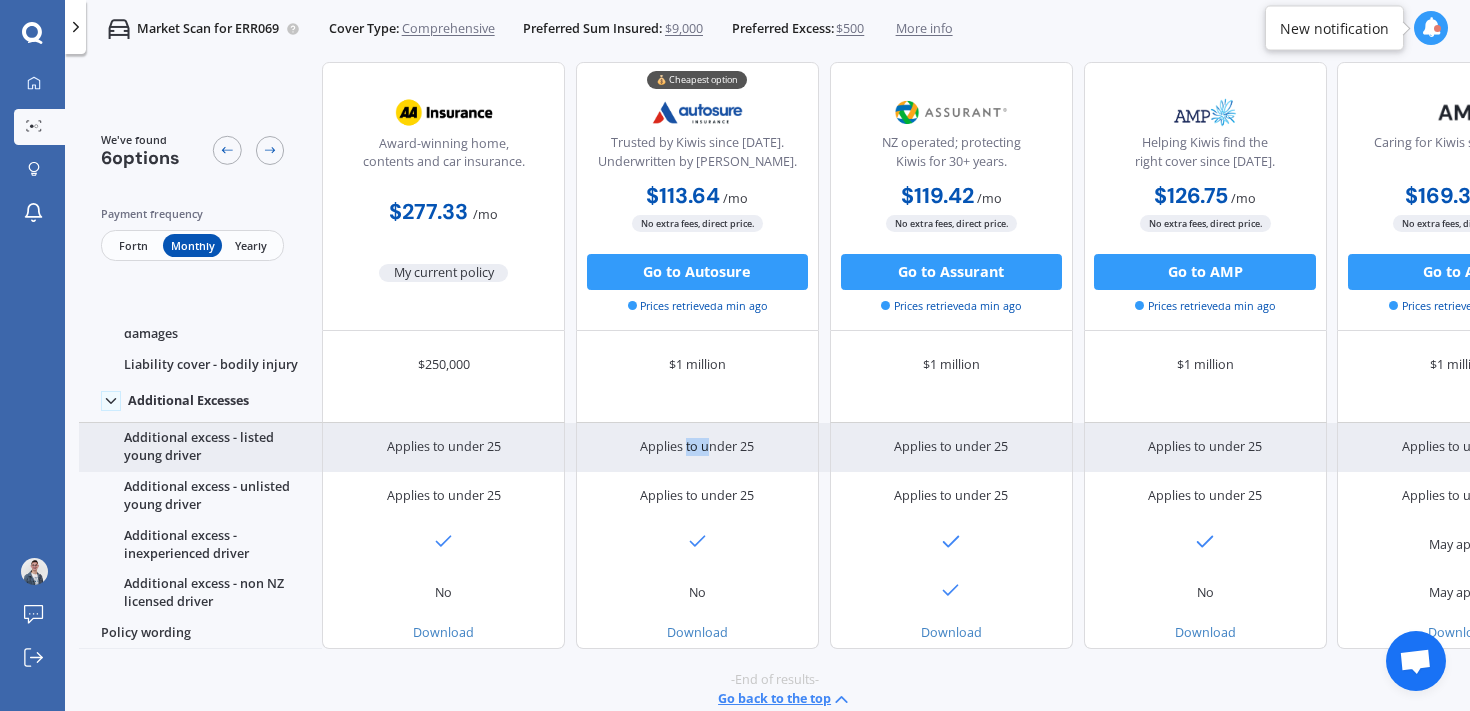 drag, startPoint x: 686, startPoint y: 446, endPoint x: 709, endPoint y: 446, distance: 23 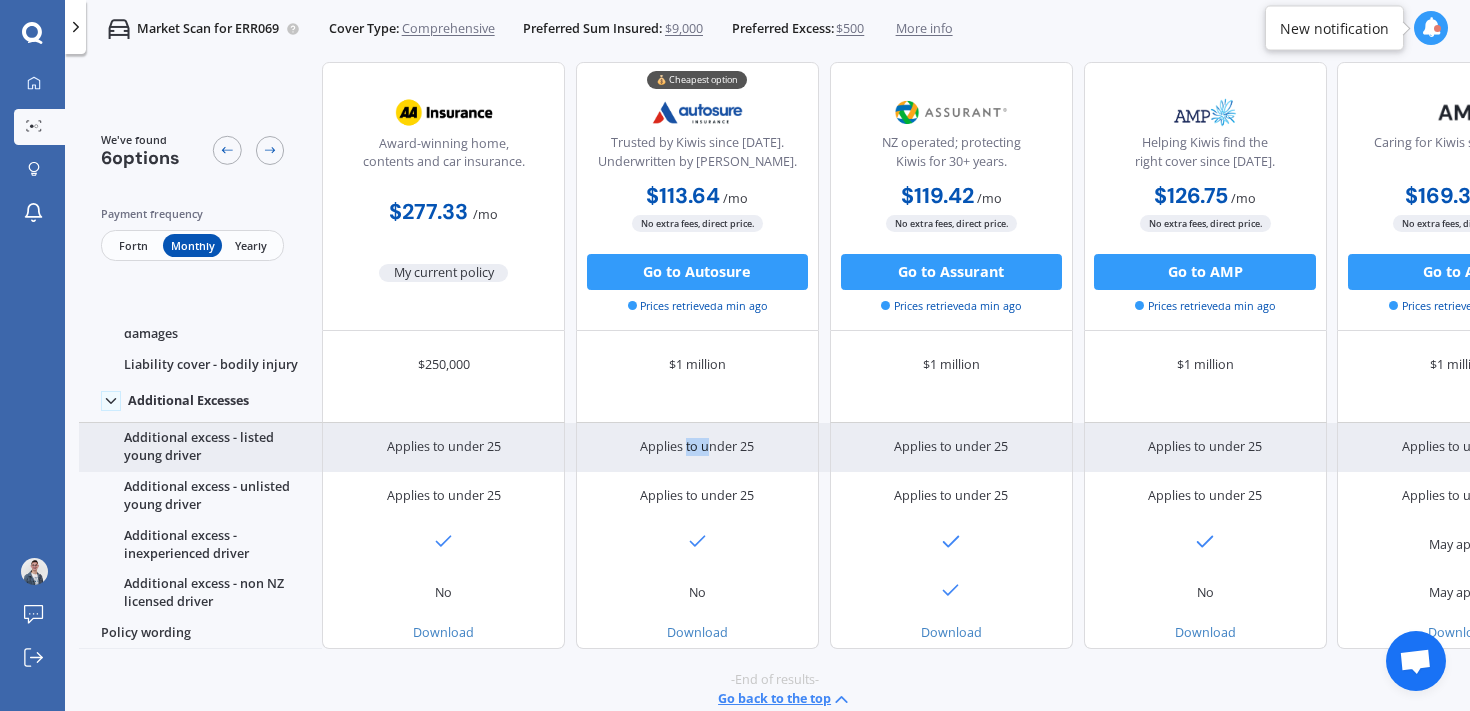 click on "Applies to under 25" at bounding box center [697, 447] 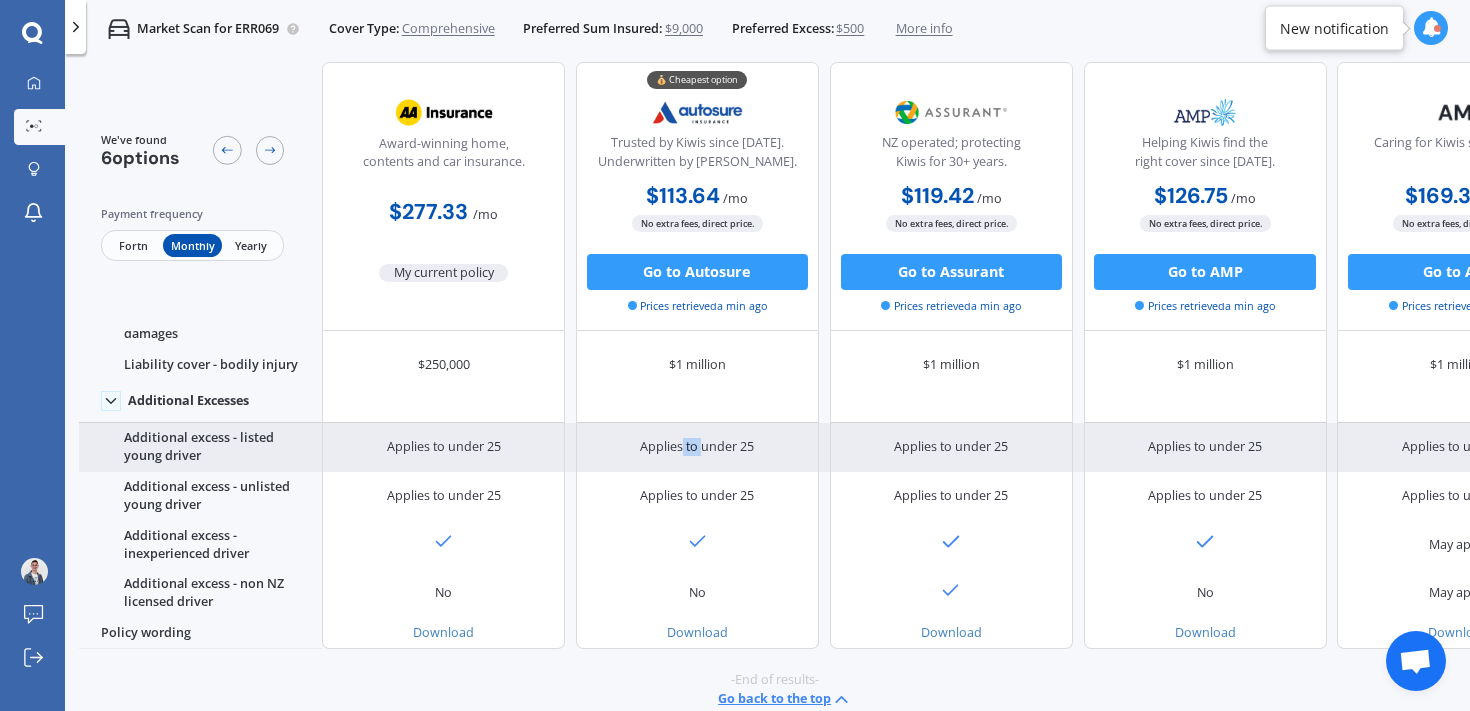 drag, startPoint x: 682, startPoint y: 445, endPoint x: 701, endPoint y: 445, distance: 19 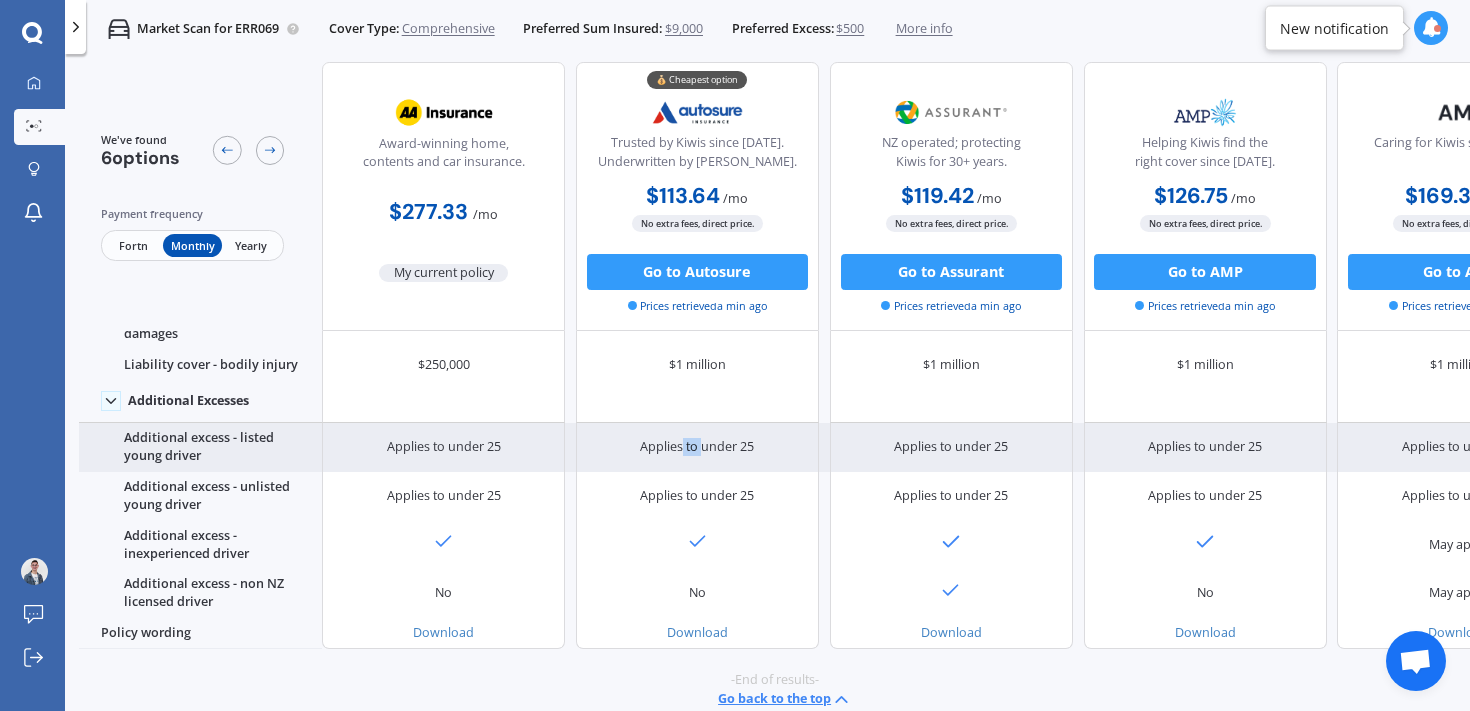 click on "Applies to under 25" at bounding box center (697, 447) 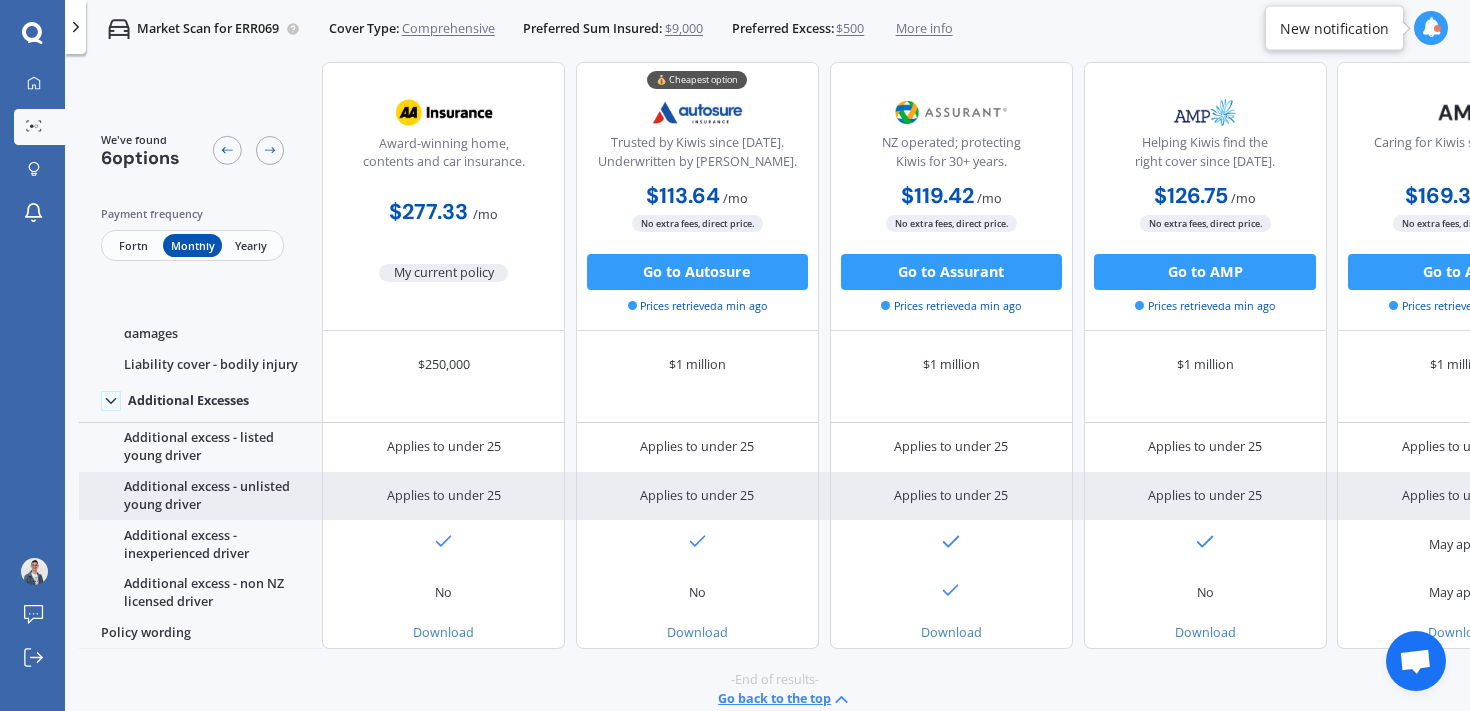 drag, startPoint x: 676, startPoint y: 488, endPoint x: 694, endPoint y: 487, distance: 18.027756 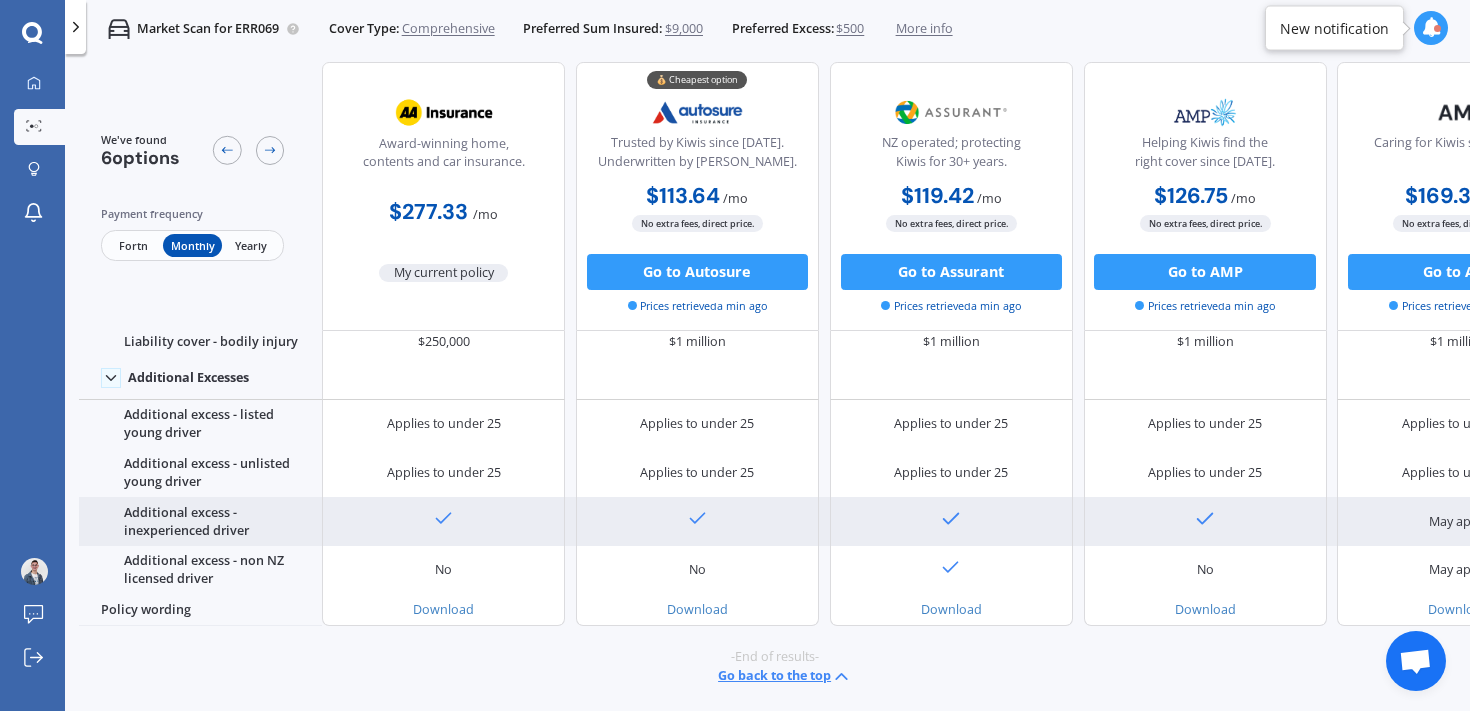 scroll, scrollTop: 1181, scrollLeft: 0, axis: vertical 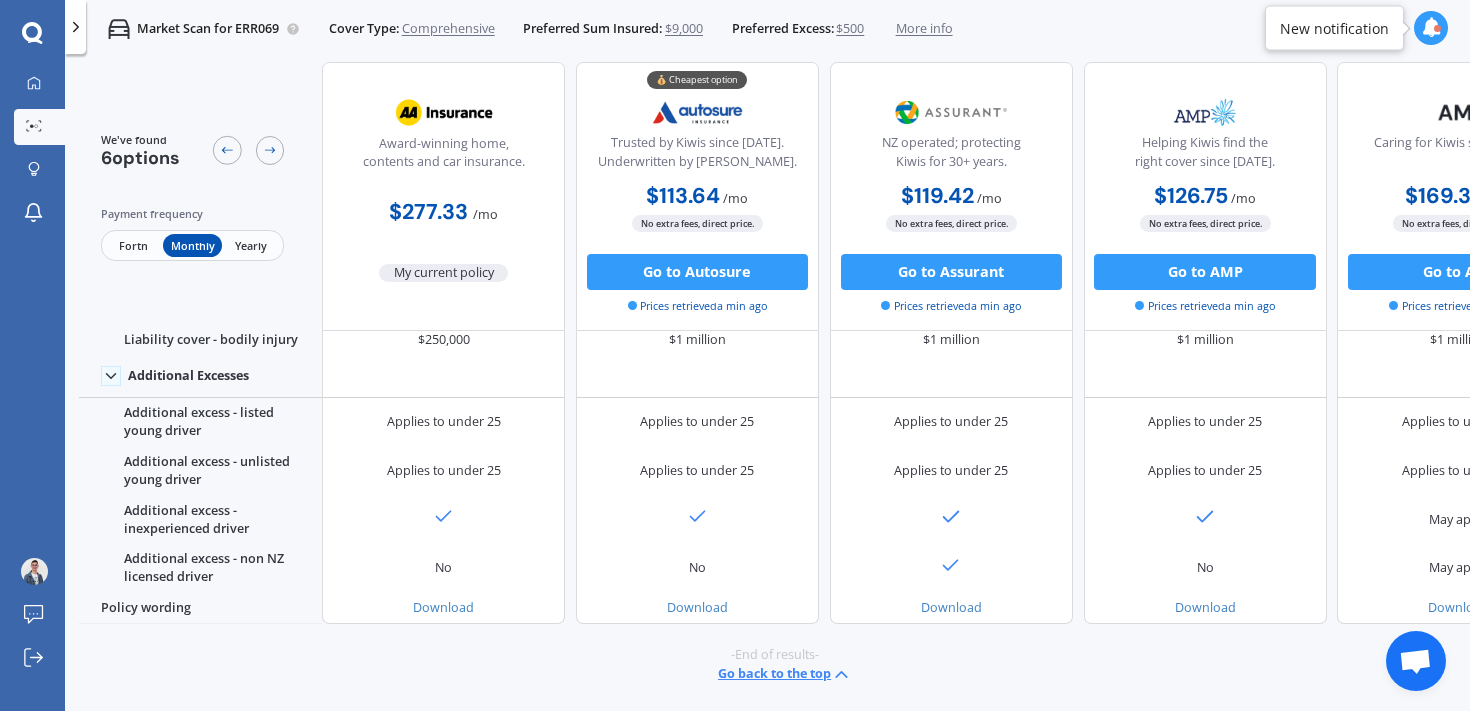 click on "Fortn" at bounding box center (133, 245) 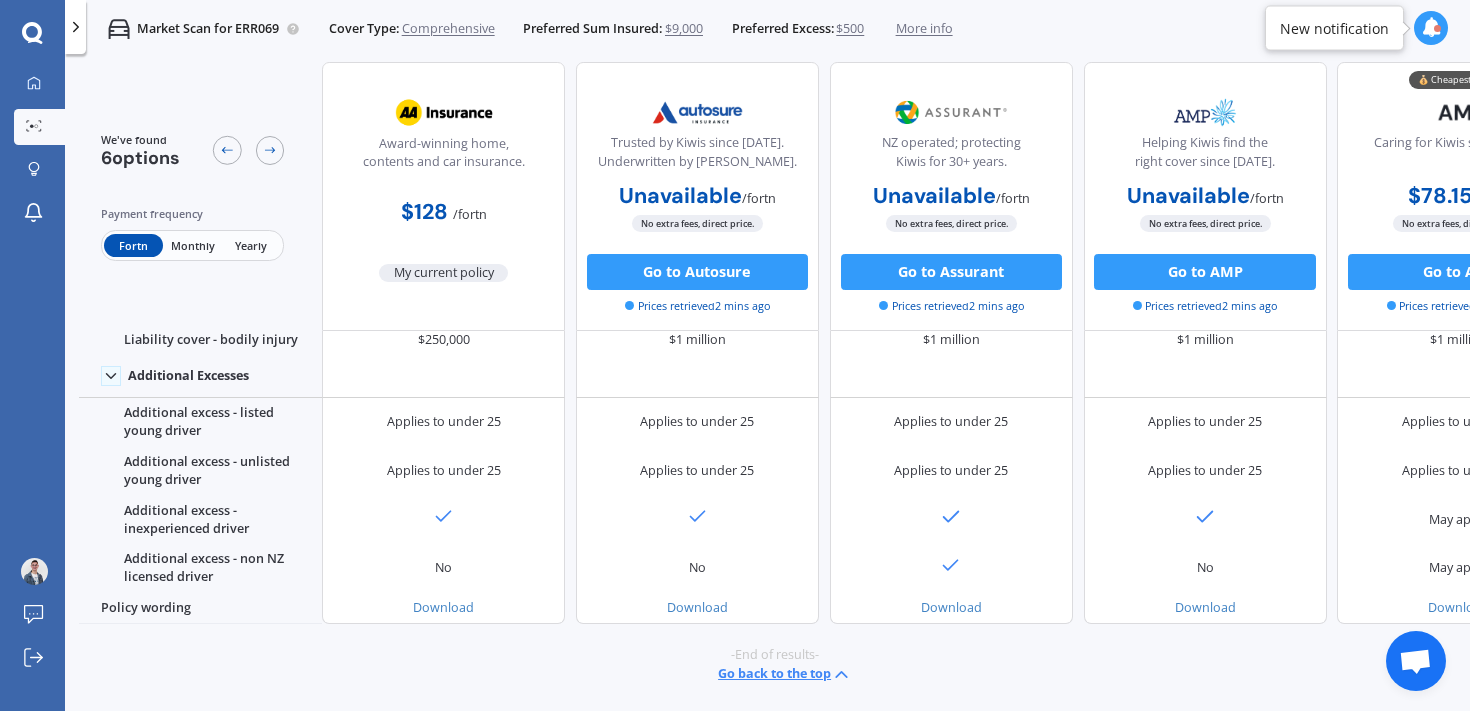 click on "Monthly" at bounding box center [192, 245] 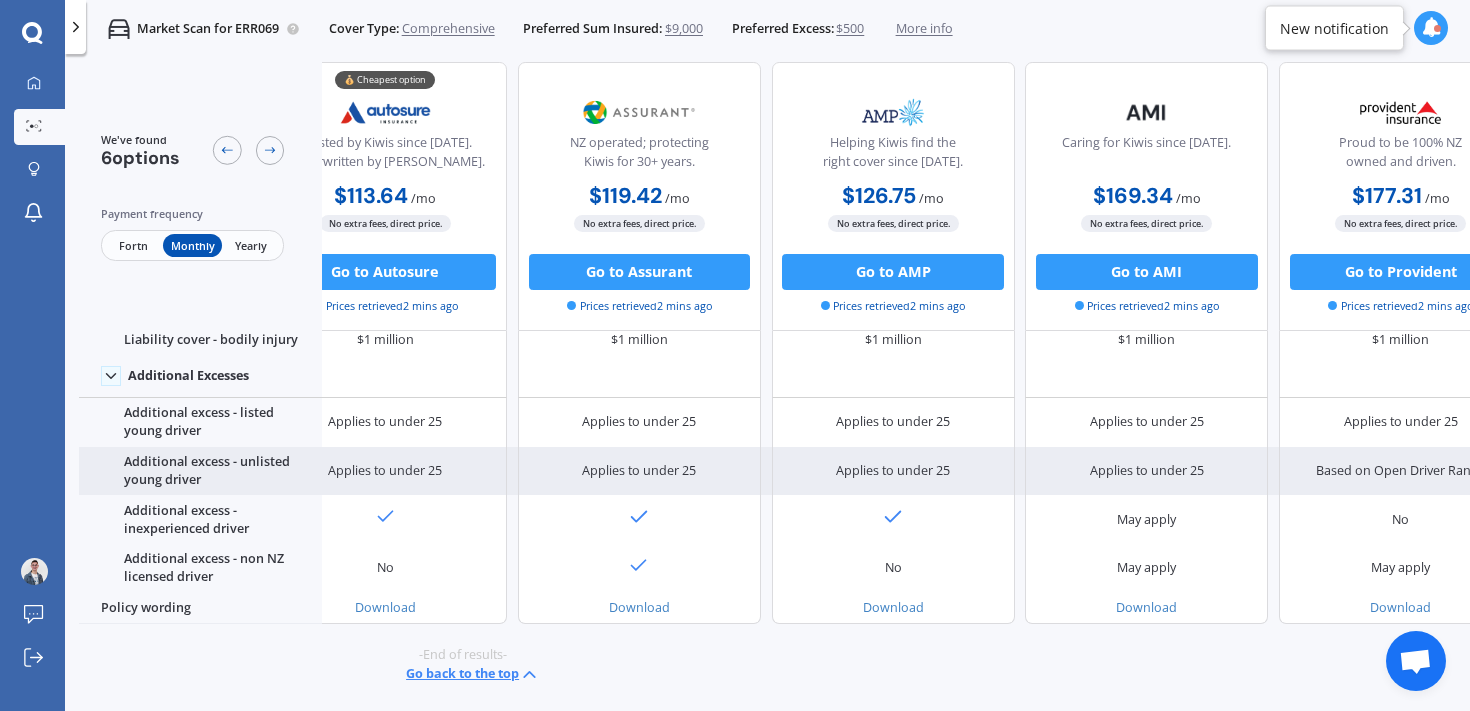 scroll, scrollTop: 1180, scrollLeft: 414, axis: both 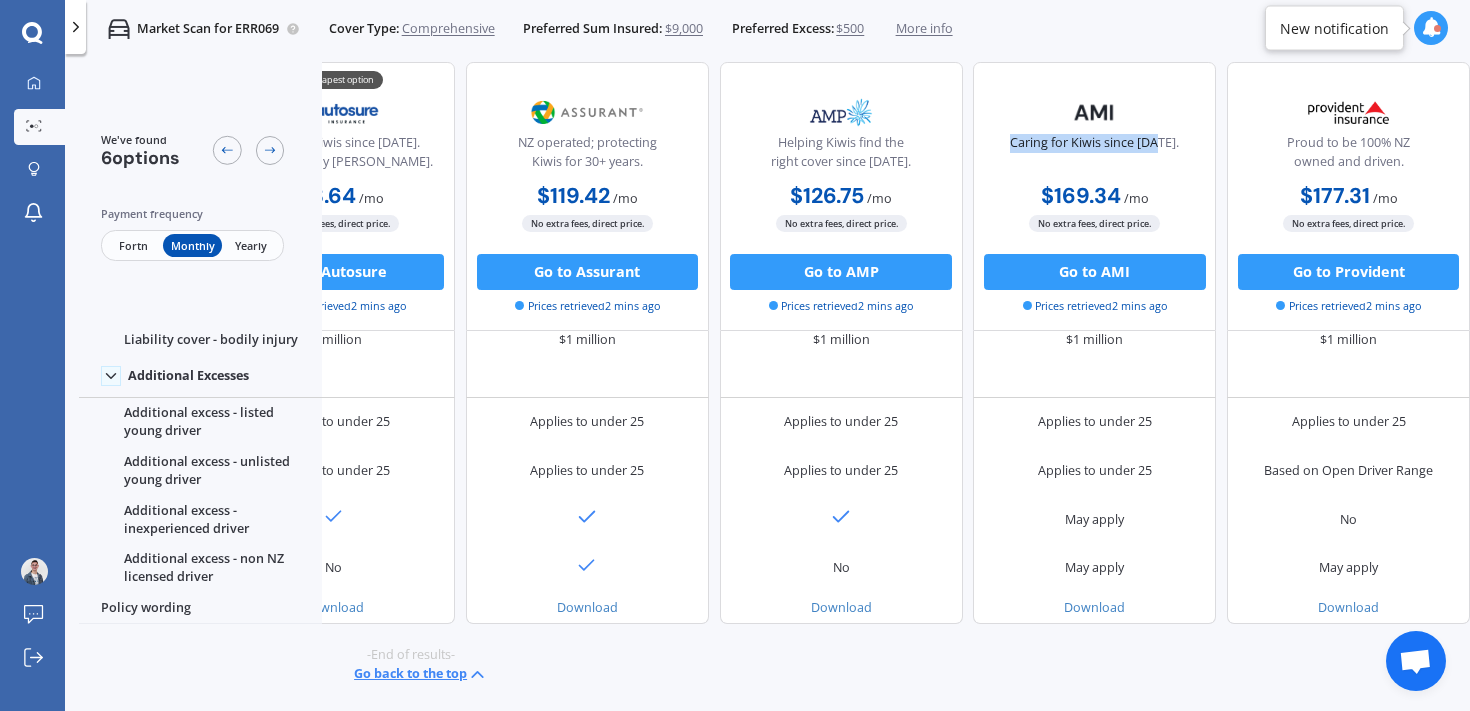 drag, startPoint x: 1002, startPoint y: 144, endPoint x: 1154, endPoint y: 142, distance: 152.01315 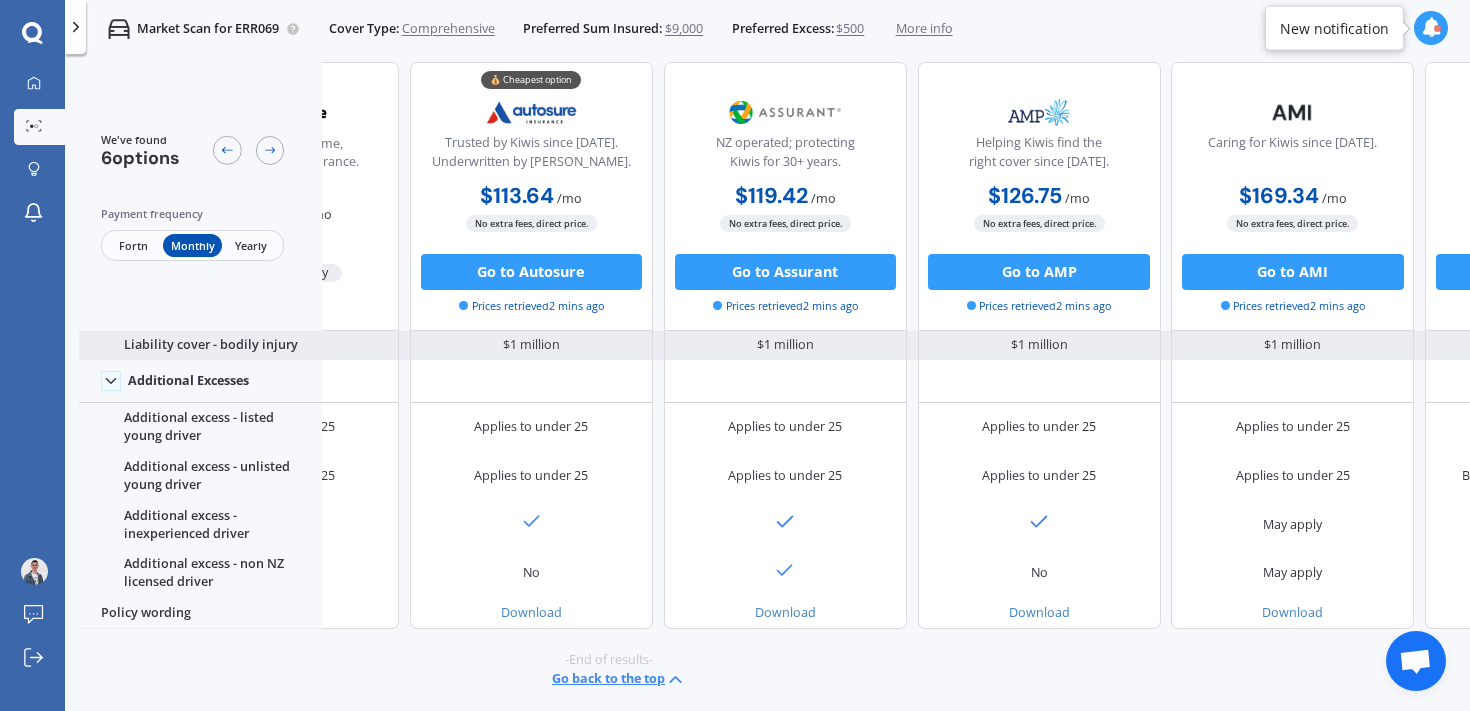 scroll, scrollTop: 1181, scrollLeft: 184, axis: both 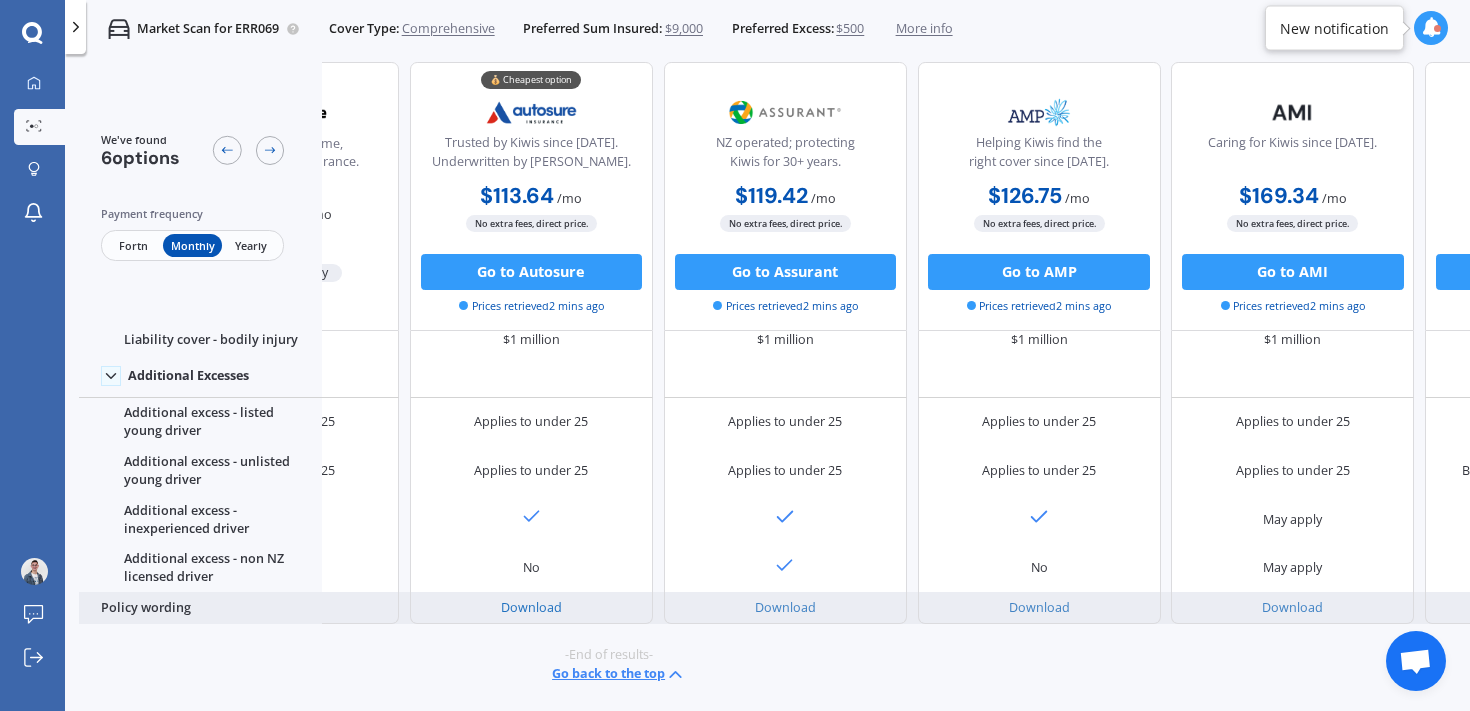 click on "Download" at bounding box center (531, 607) 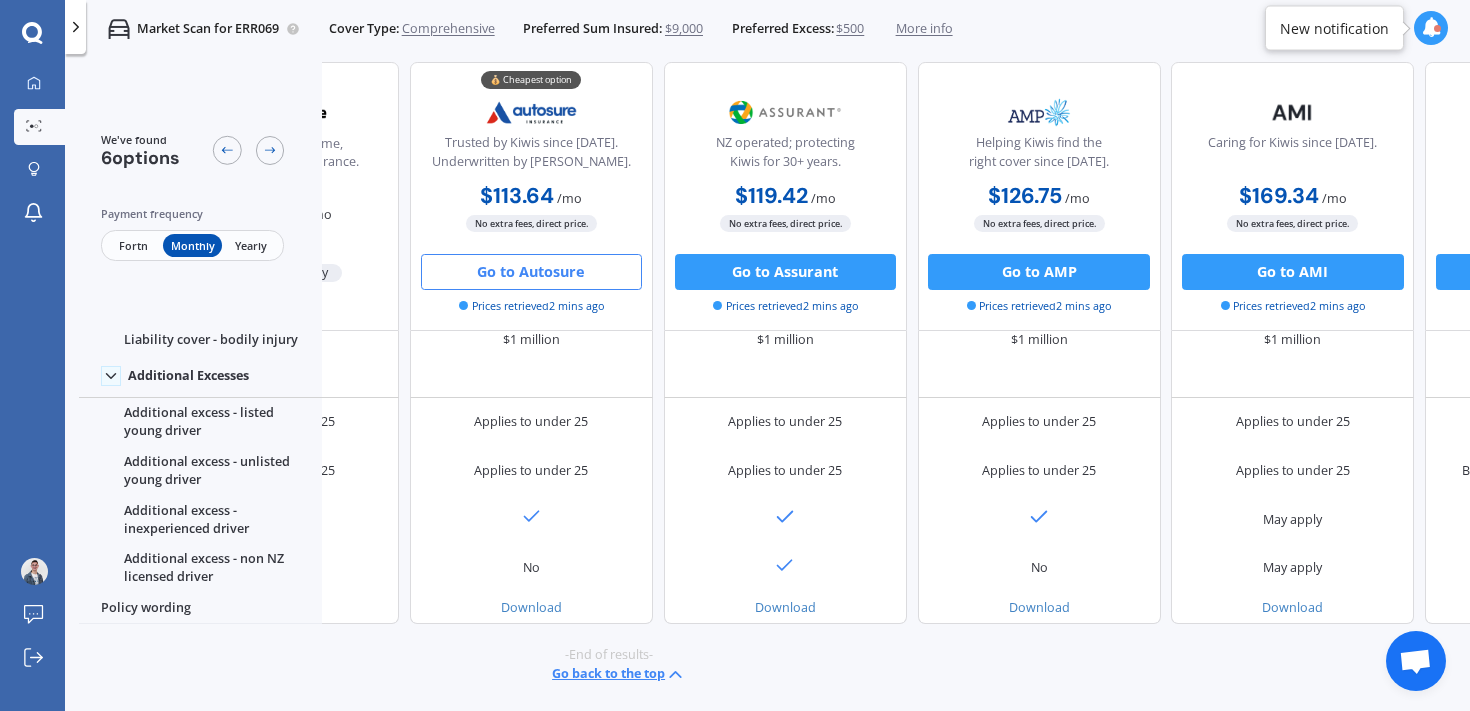 click on "Go to Autosure" at bounding box center (531, 272) 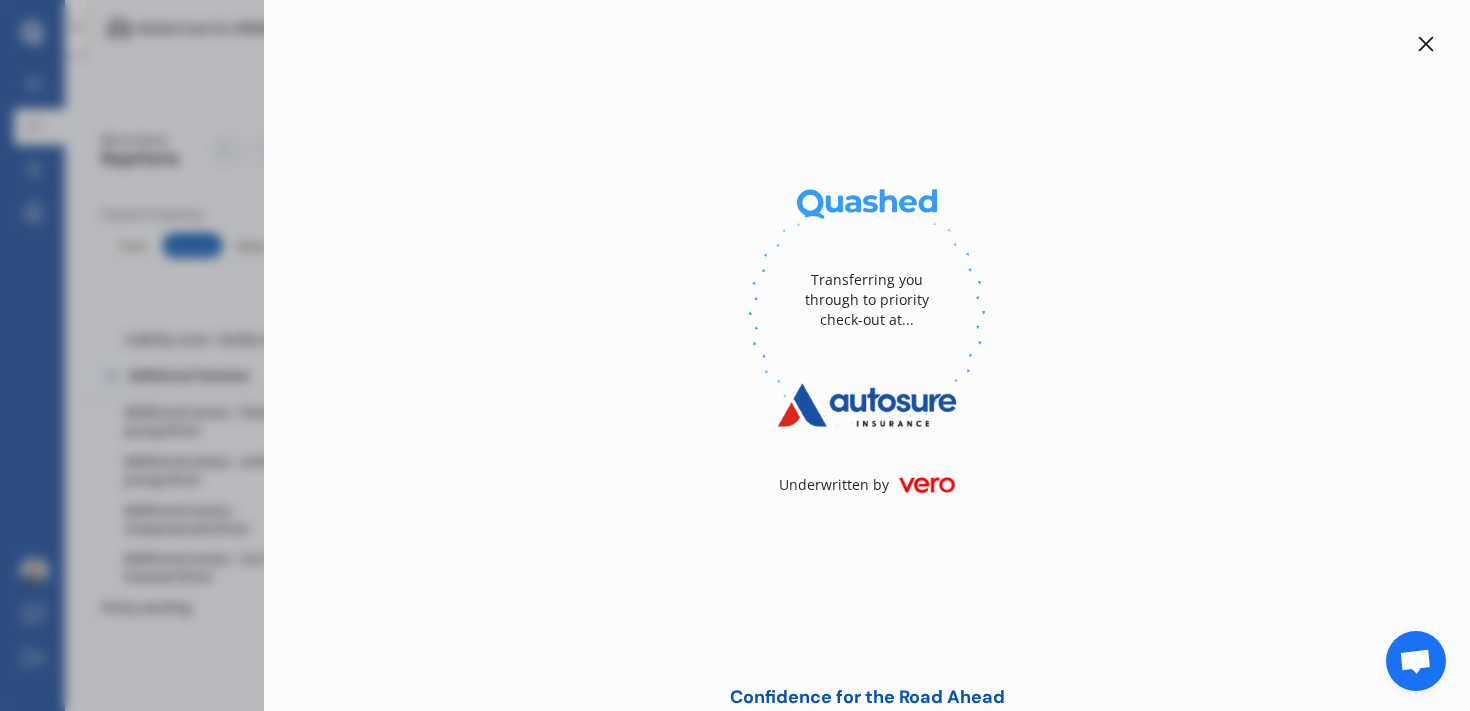 type 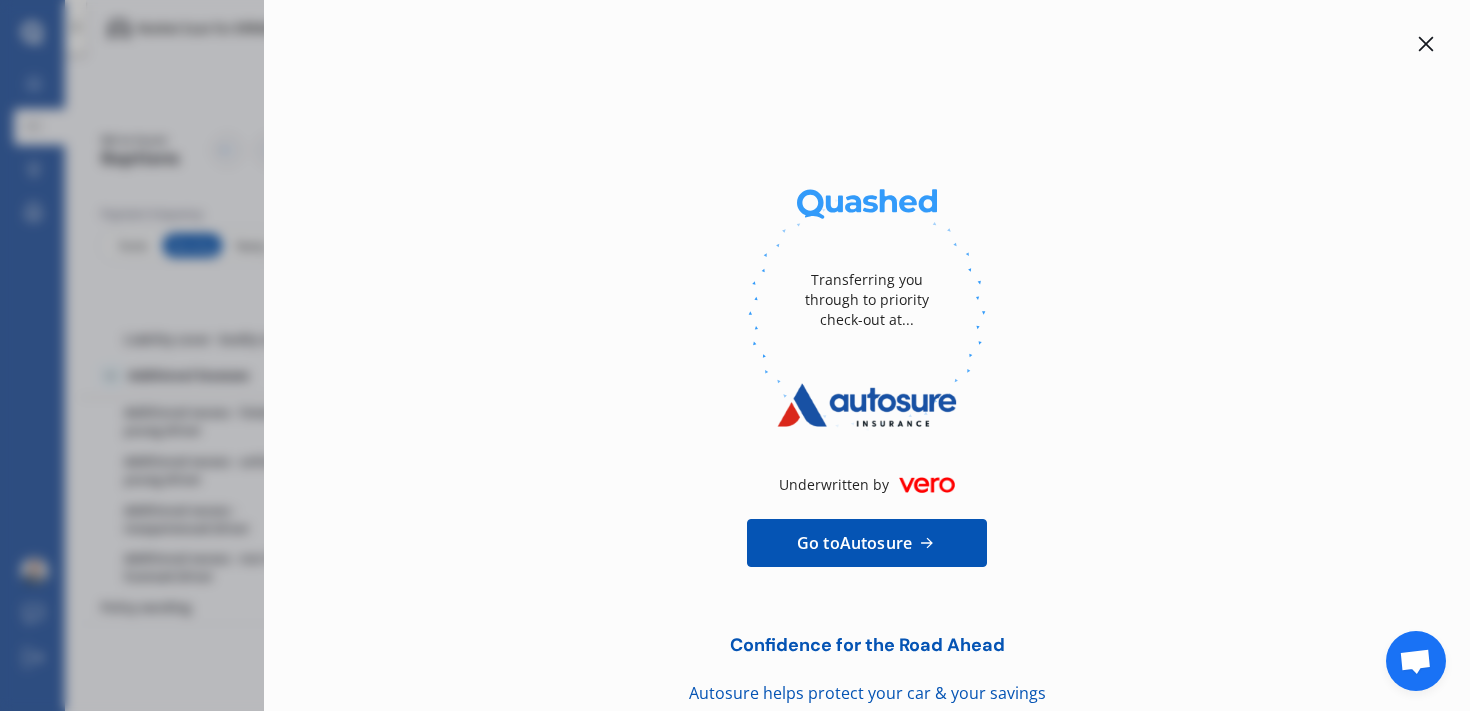 click 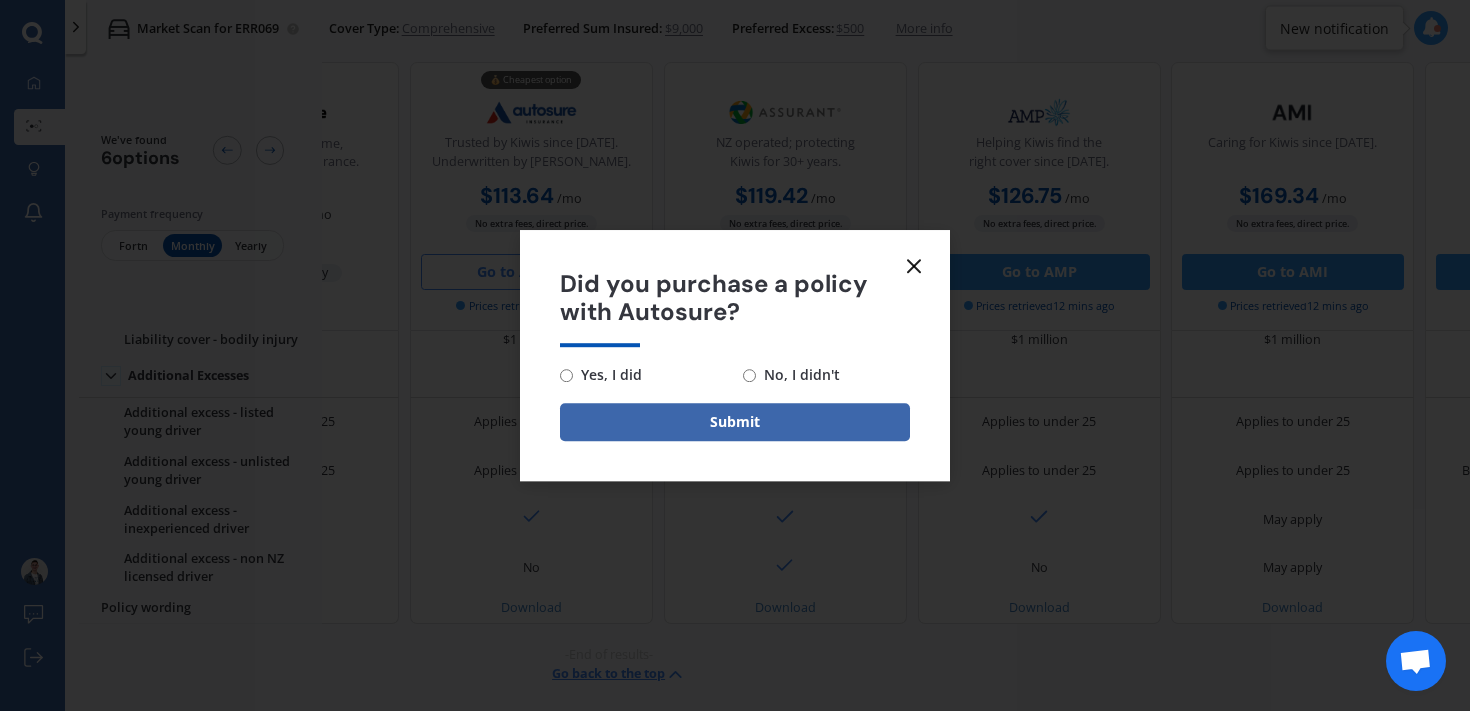 click 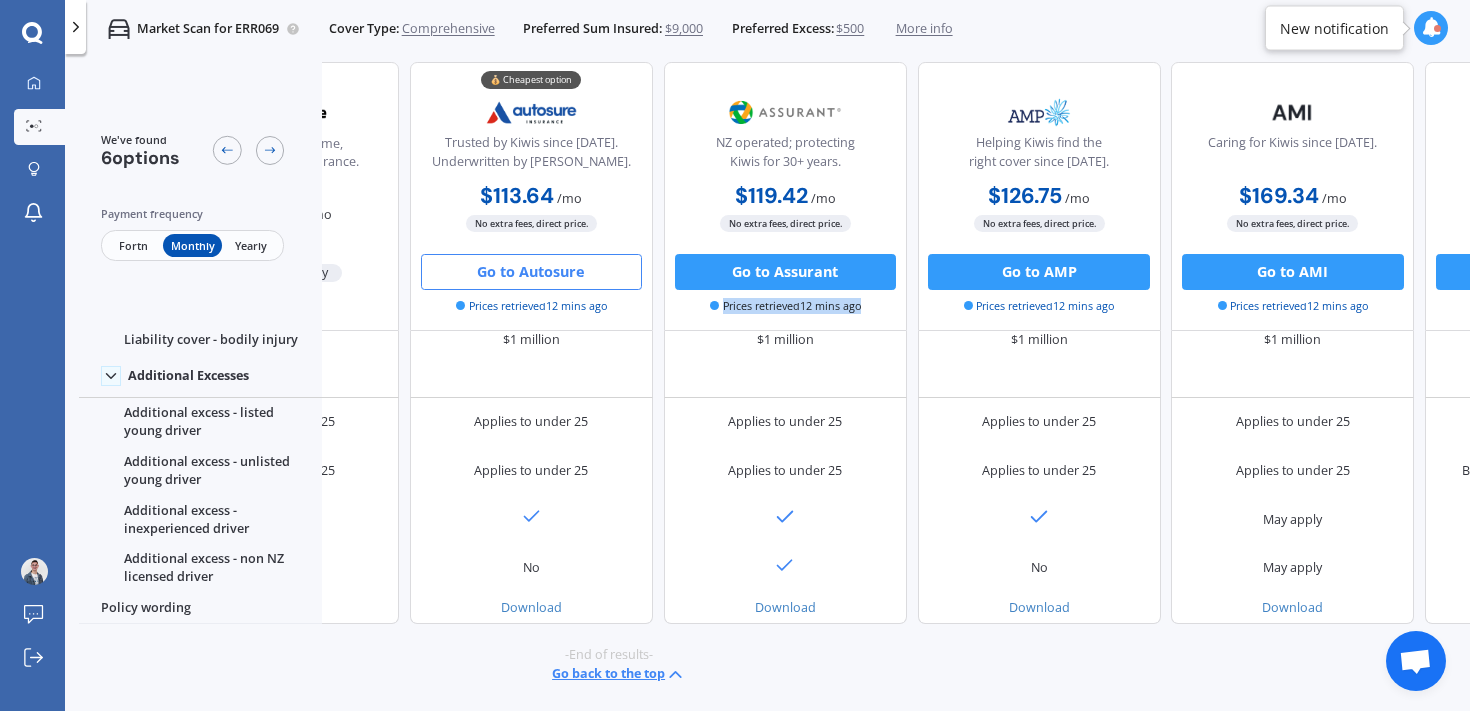 drag, startPoint x: 869, startPoint y: 306, endPoint x: 726, endPoint y: 307, distance: 143.0035 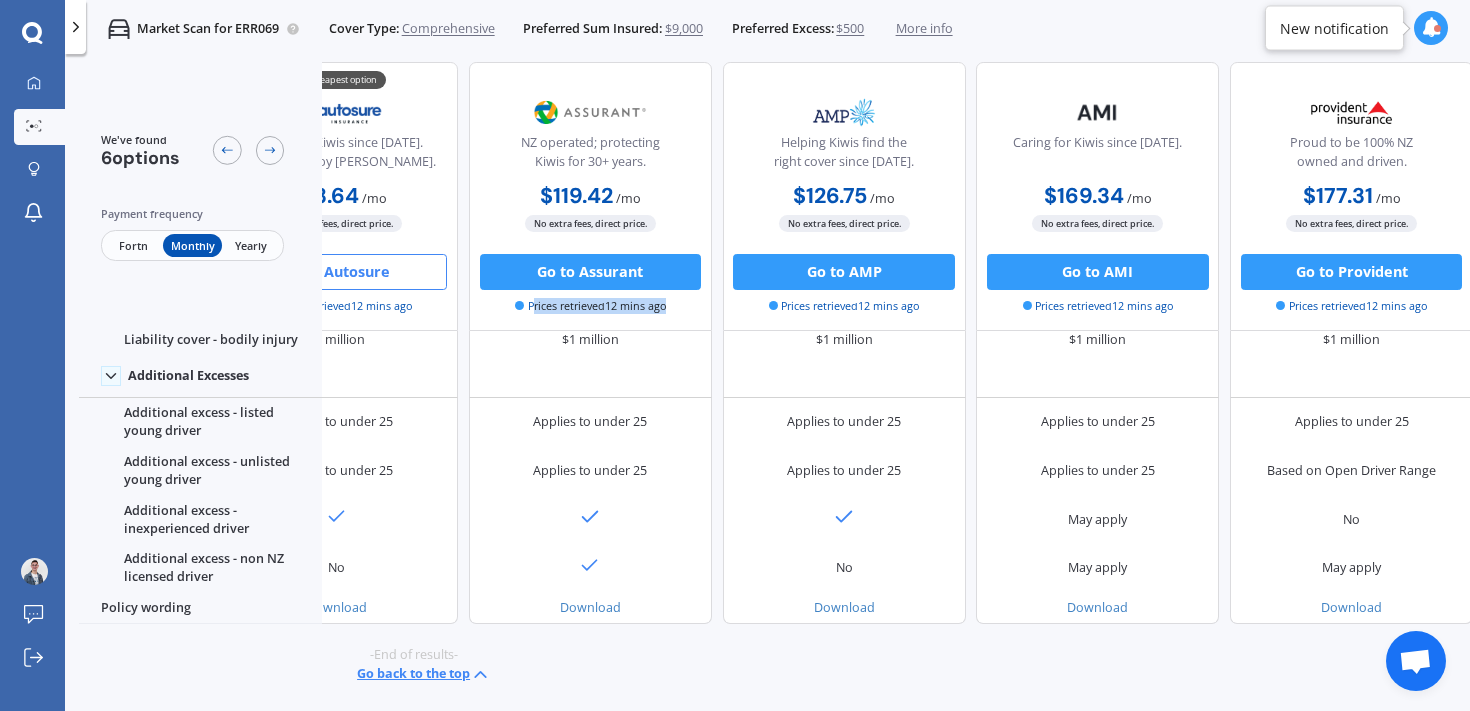 scroll, scrollTop: 1181, scrollLeft: 307, axis: both 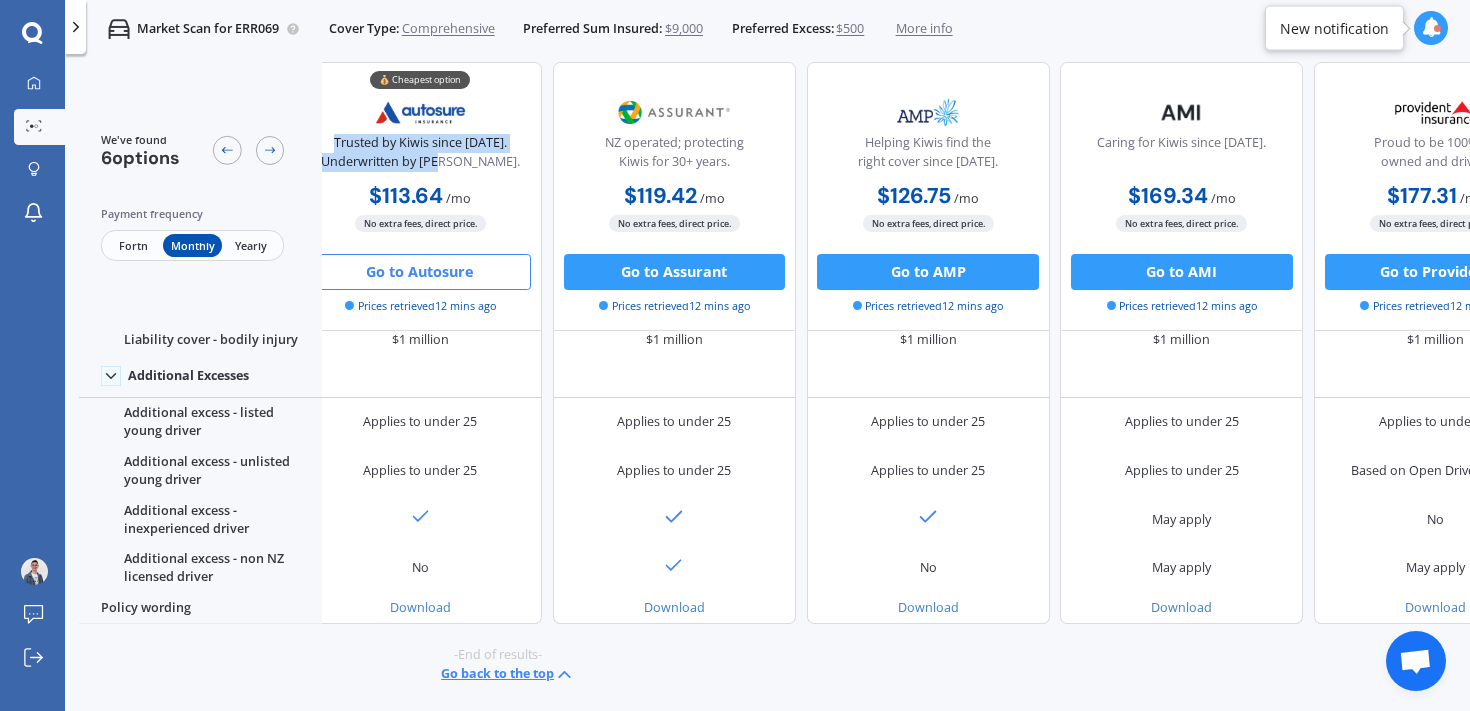 drag, startPoint x: 338, startPoint y: 141, endPoint x: 493, endPoint y: 165, distance: 156.84706 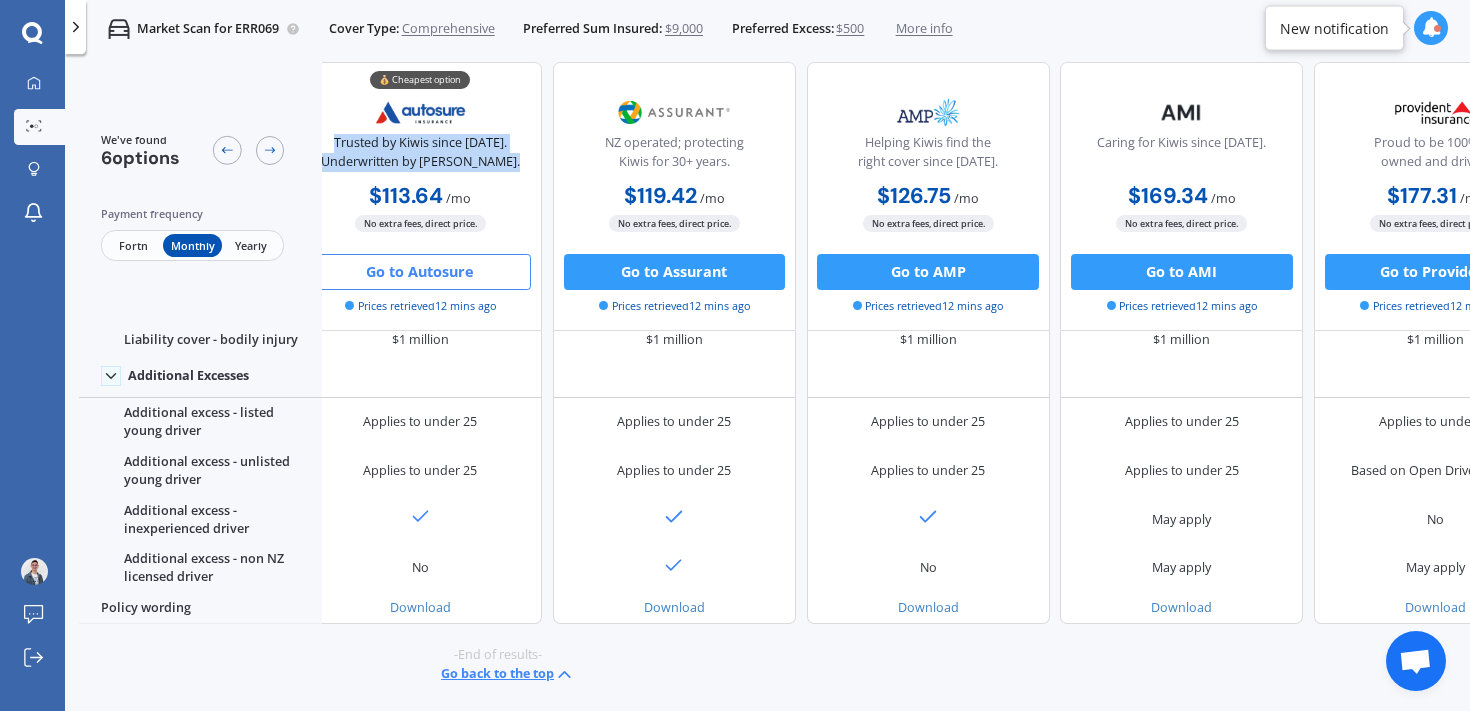 drag, startPoint x: 493, startPoint y: 165, endPoint x: 341, endPoint y: 148, distance: 152.94771 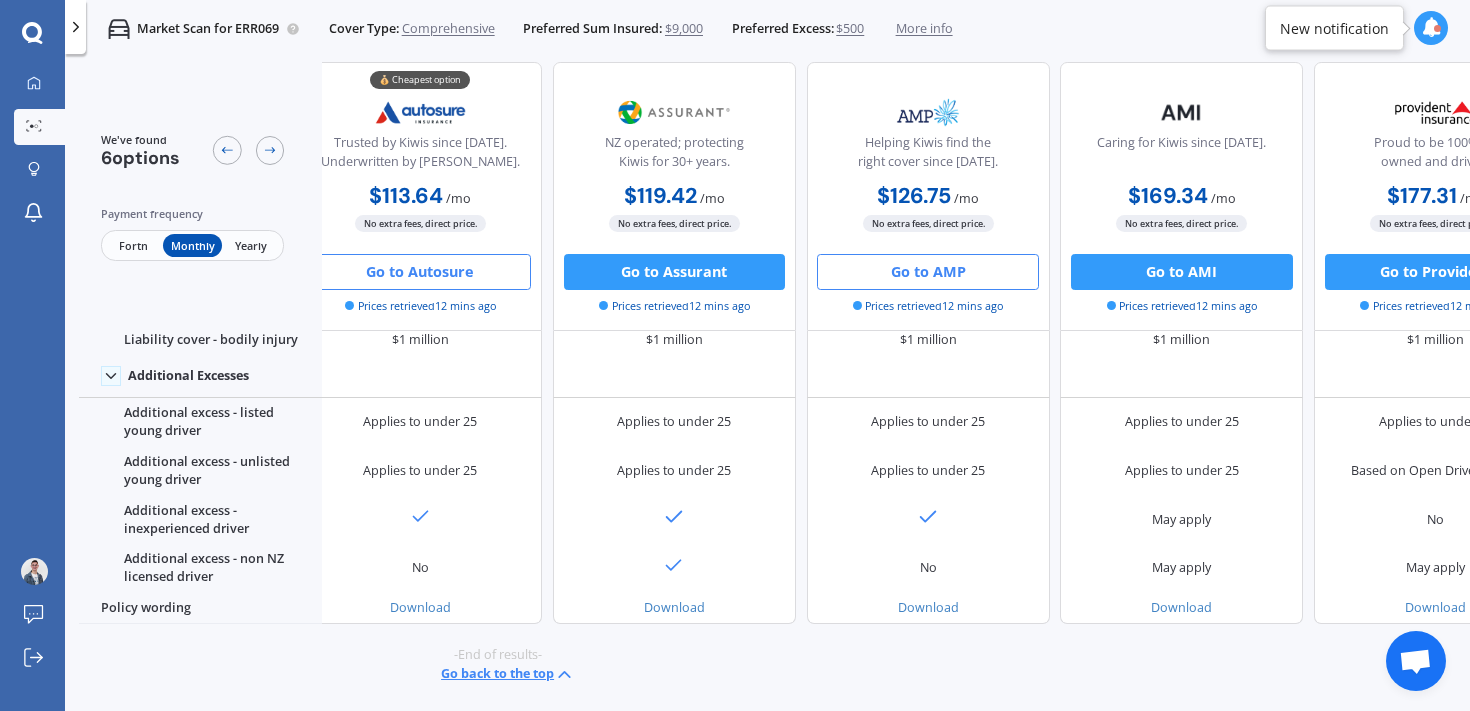 click on "Go to AMP" at bounding box center [927, 272] 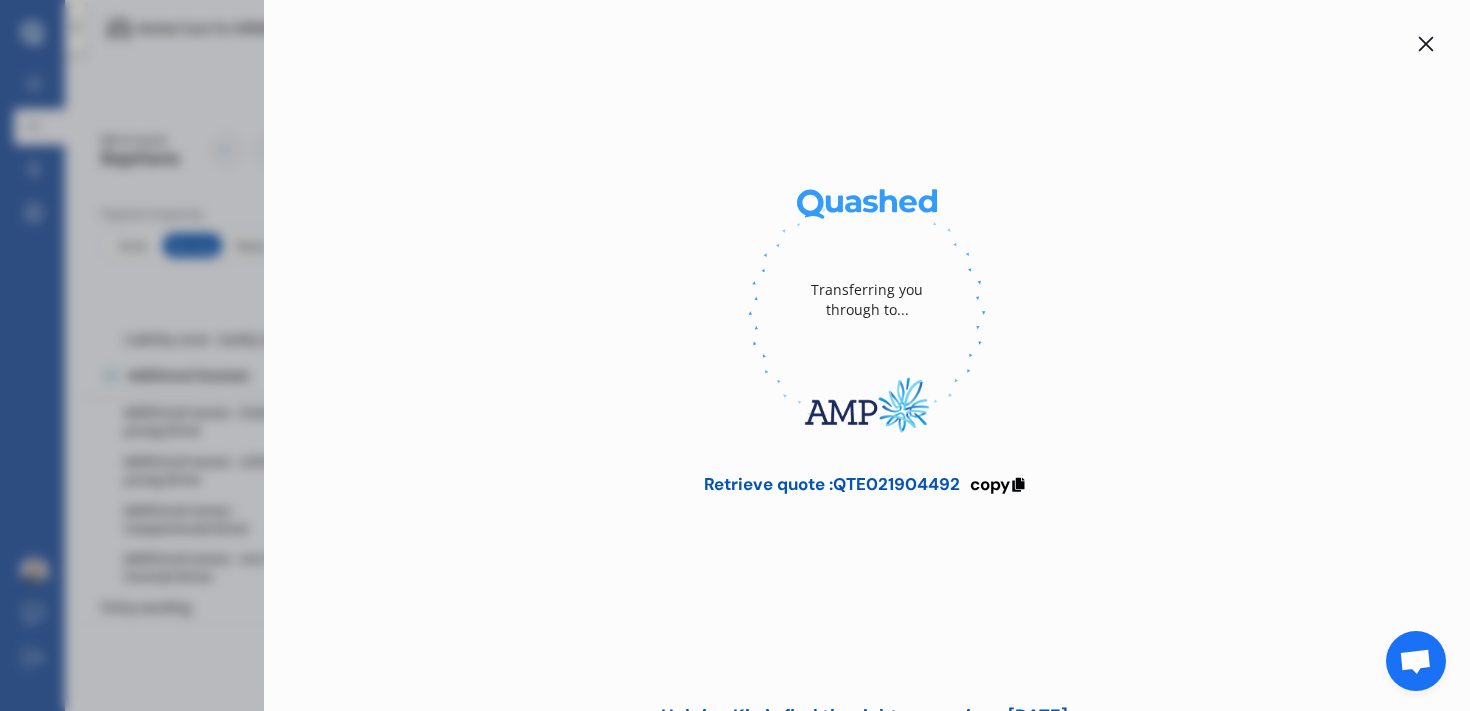type 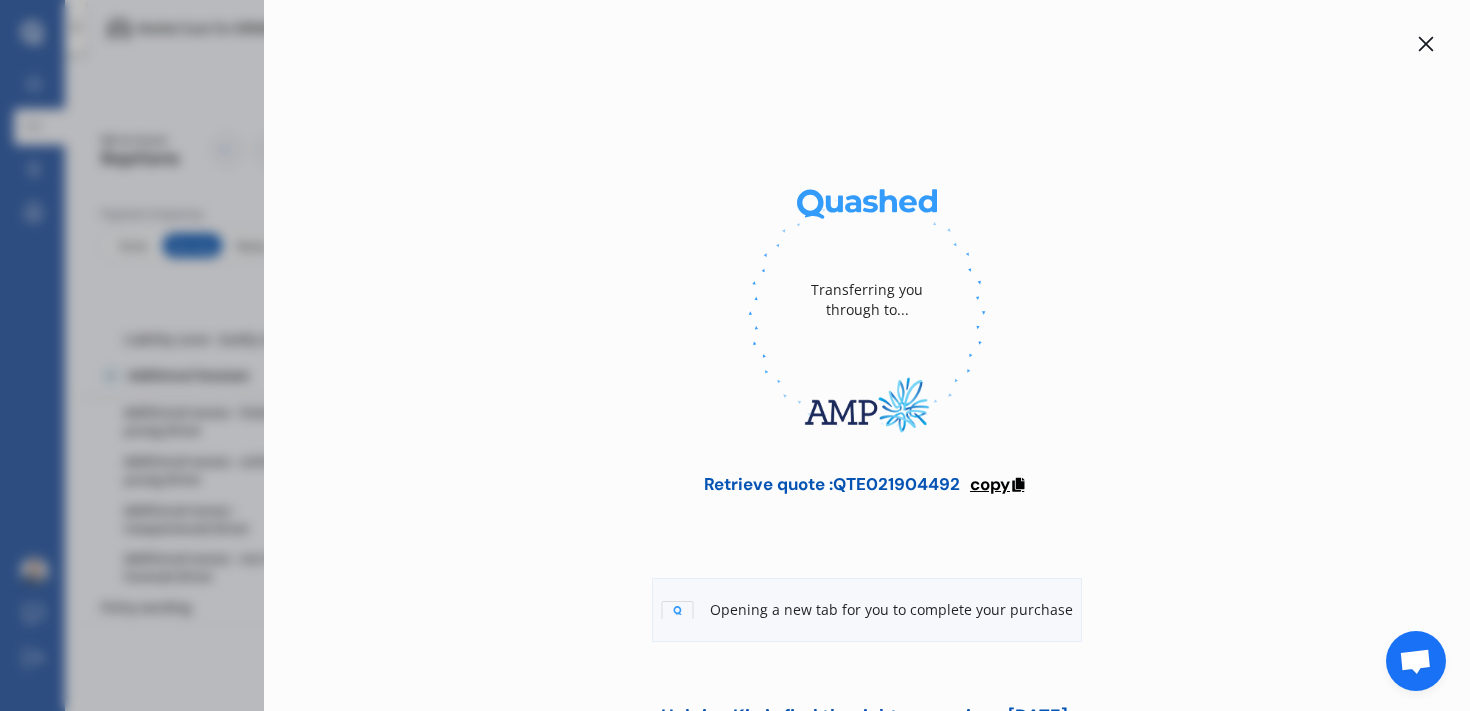 click on "copy" at bounding box center [990, 484] 